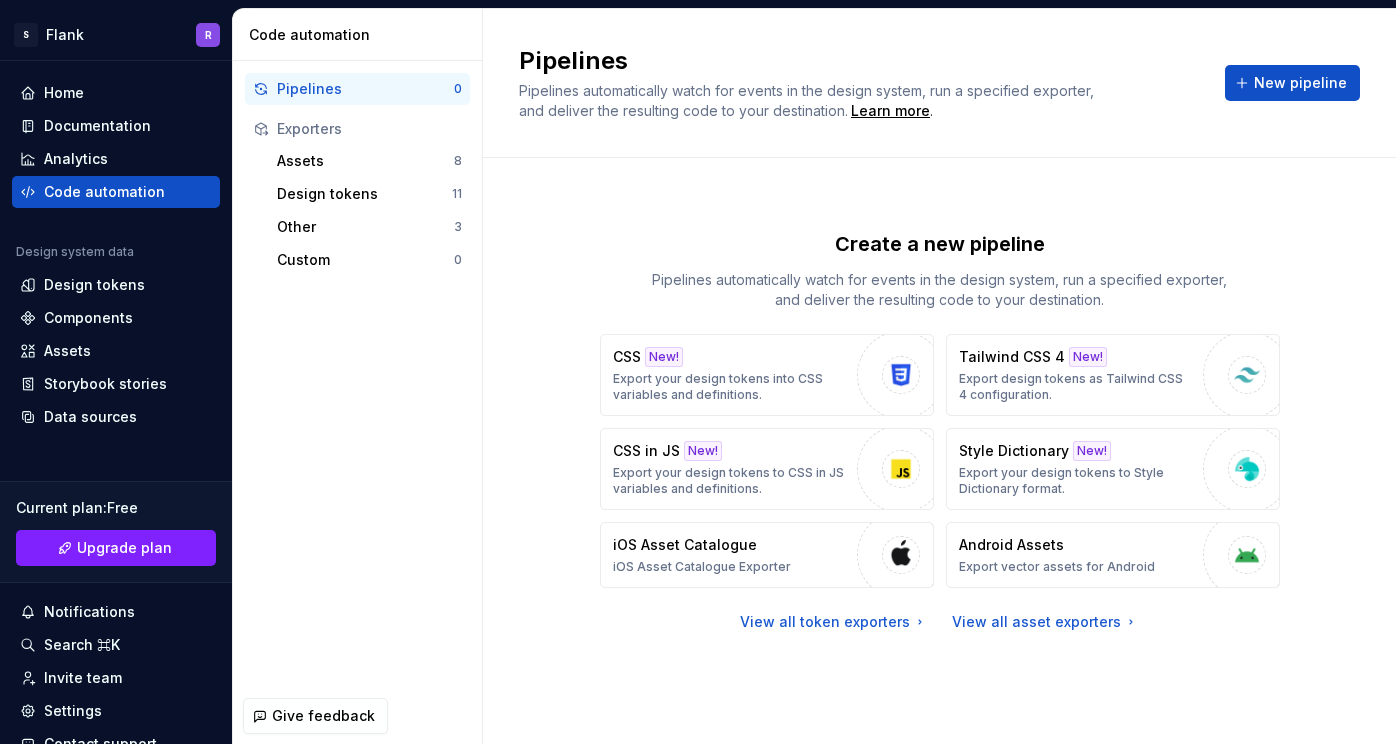scroll, scrollTop: 0, scrollLeft: 0, axis: both 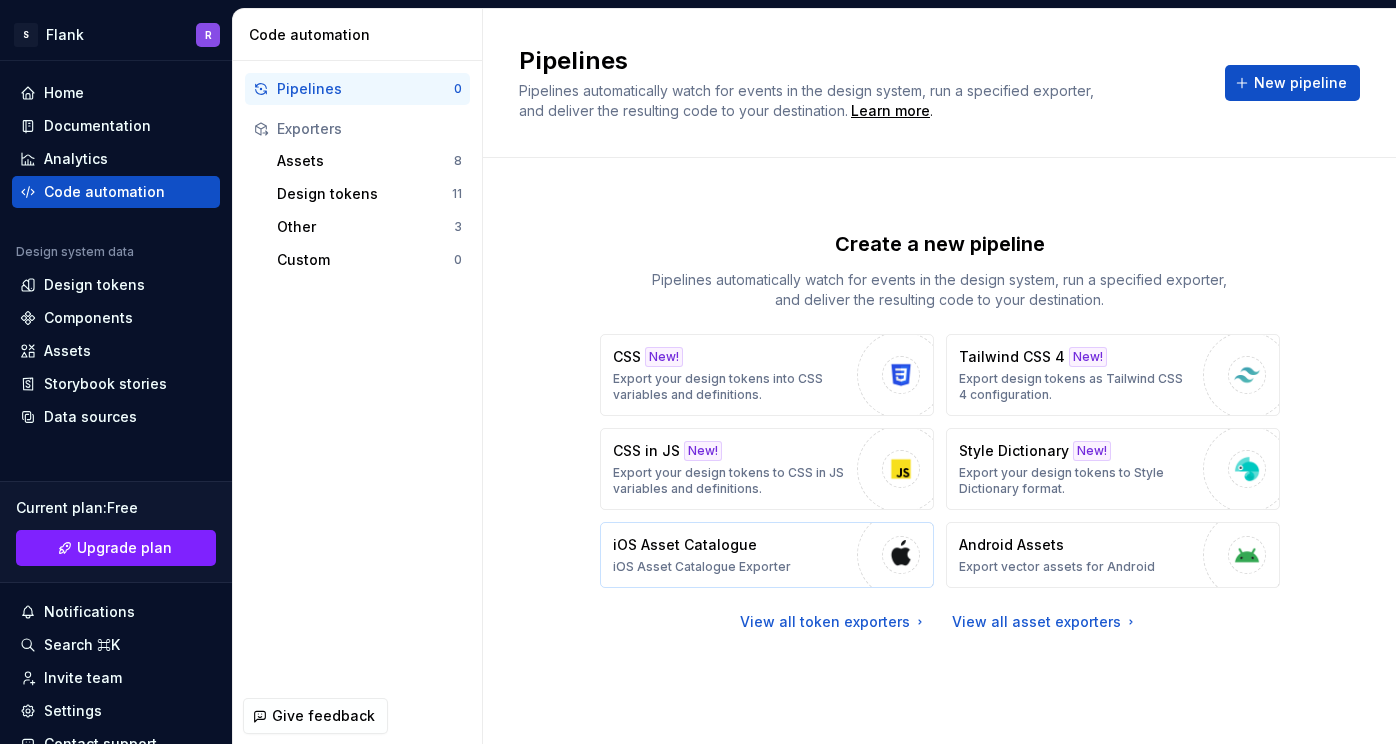 click on "iOS Asset Catalogue iOS Asset Catalogue Exporter" at bounding box center (767, 555) 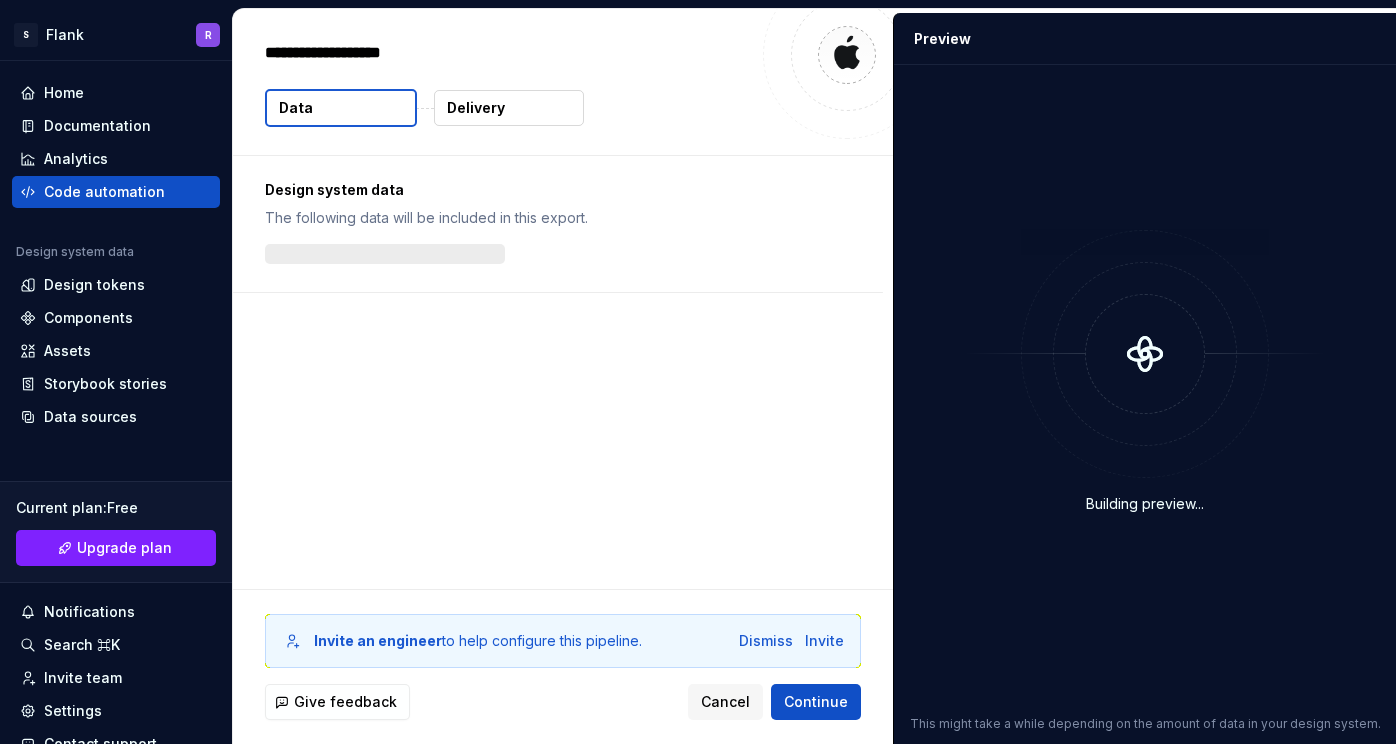 type on "*" 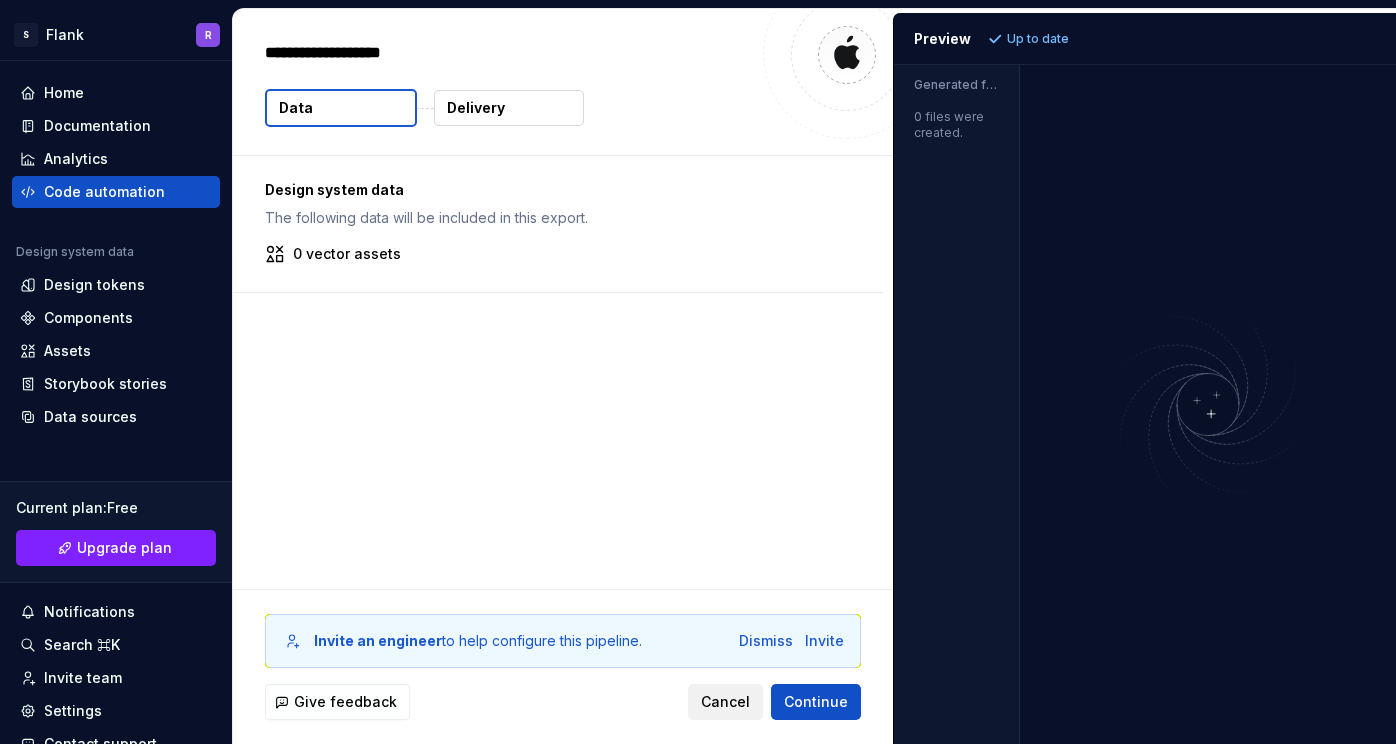 click on "Cancel" at bounding box center (725, 702) 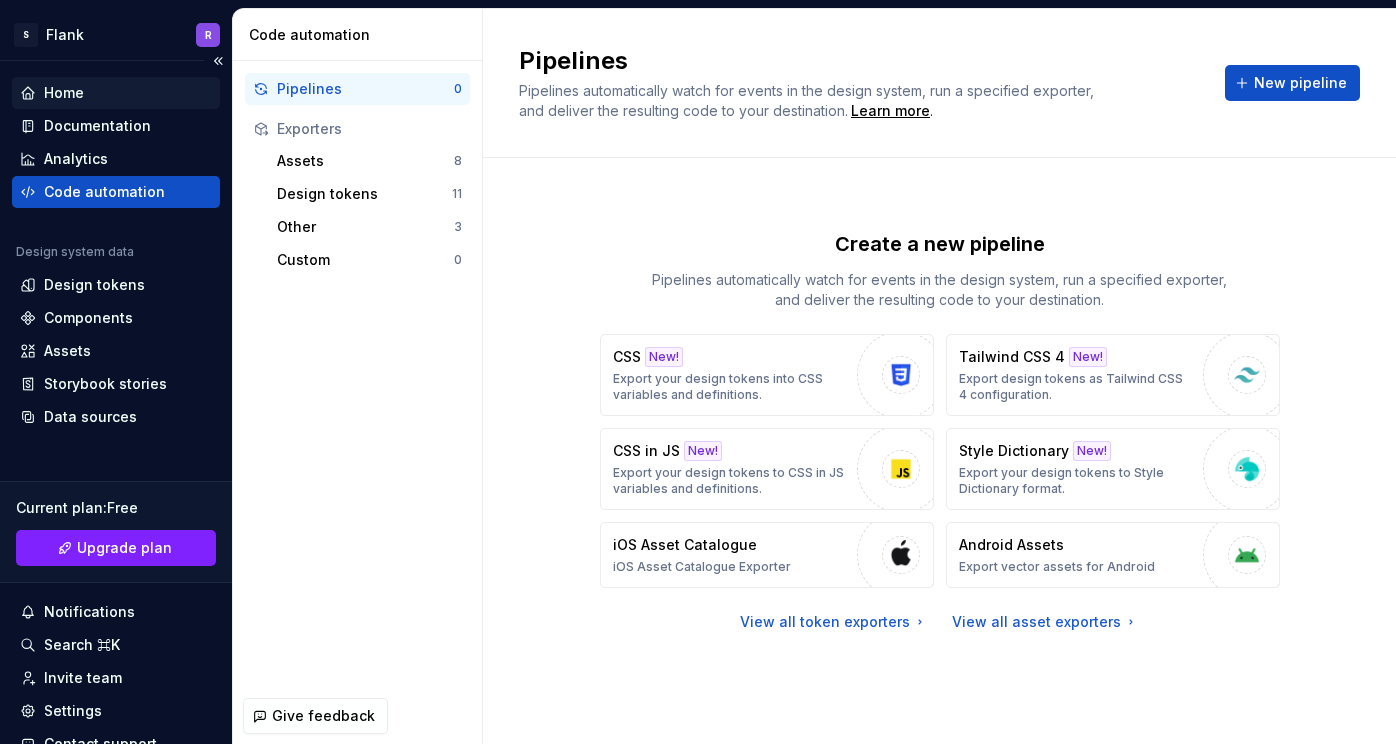 click on "Home" at bounding box center [116, 93] 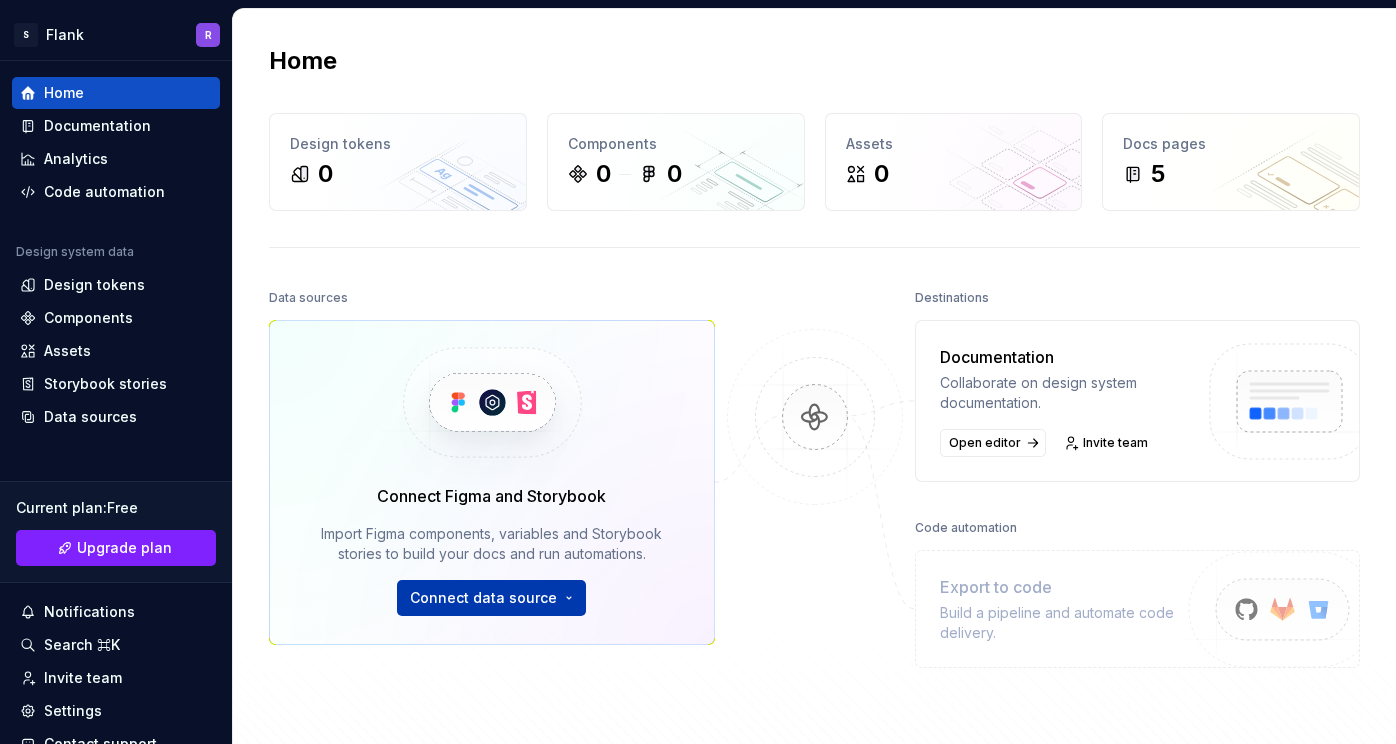 click on "S Flank R Home Documentation Analytics Code automation Design system data Design tokens Components Assets Storybook stories Data sources Current plan :  Free Upgrade plan Notifications Search ⌘K Invite team Settings Contact support Help Home Design tokens 0 Components 0 0 Assets 0 Docs pages 5 Data sources Connect Figma and Storybook Import Figma components, variables and Storybook stories to build your docs and run automations. Connect data source Destinations Documentation Collaborate on design system documentation. Open editor Invite team Code automation Export to code Build a pipeline and automate code delivery. Product documentation Learn how to build, manage and maintain design systems in smarter ways. Developer documentation Start delivering your design choices to your codebases right away. Join our Slack community Connect and learn with other design system practitioners.   *" at bounding box center (698, 372) 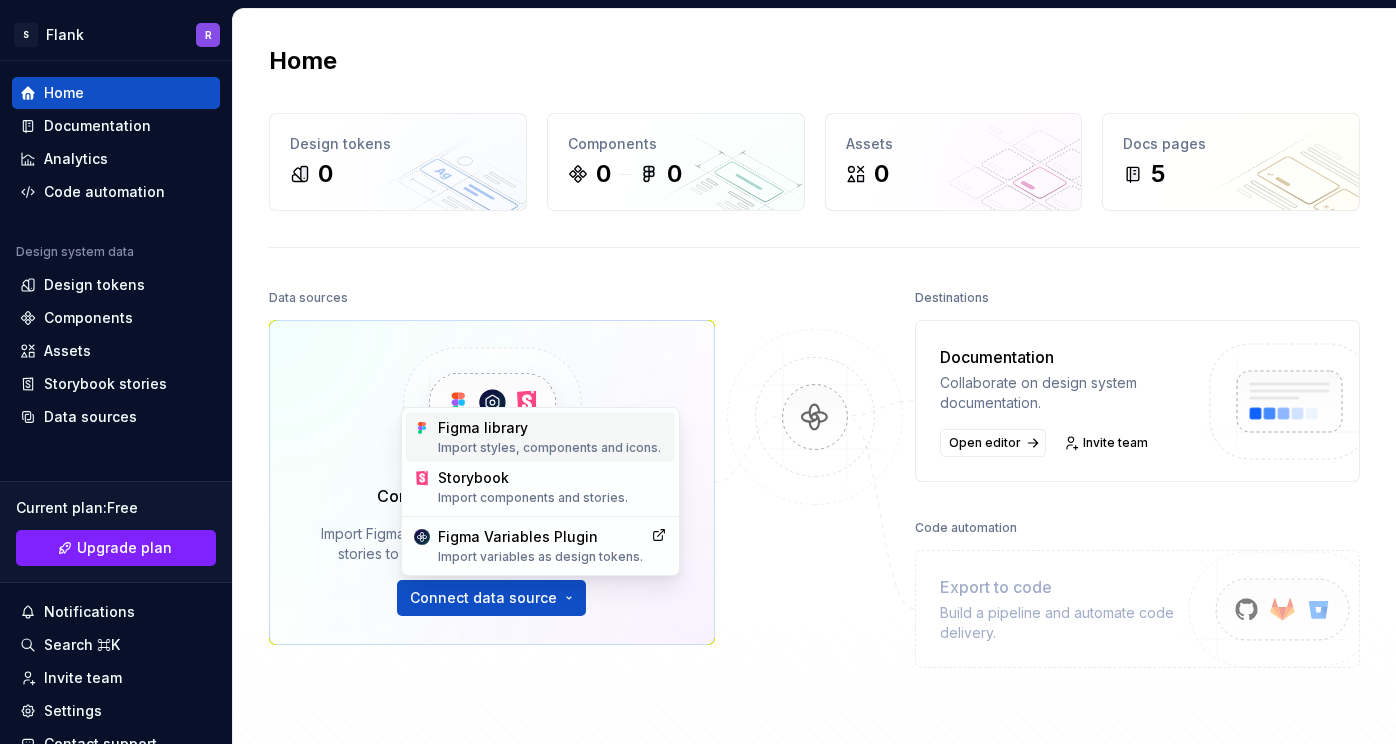 click on "Figma library Import styles, components and icons." at bounding box center [552, 437] 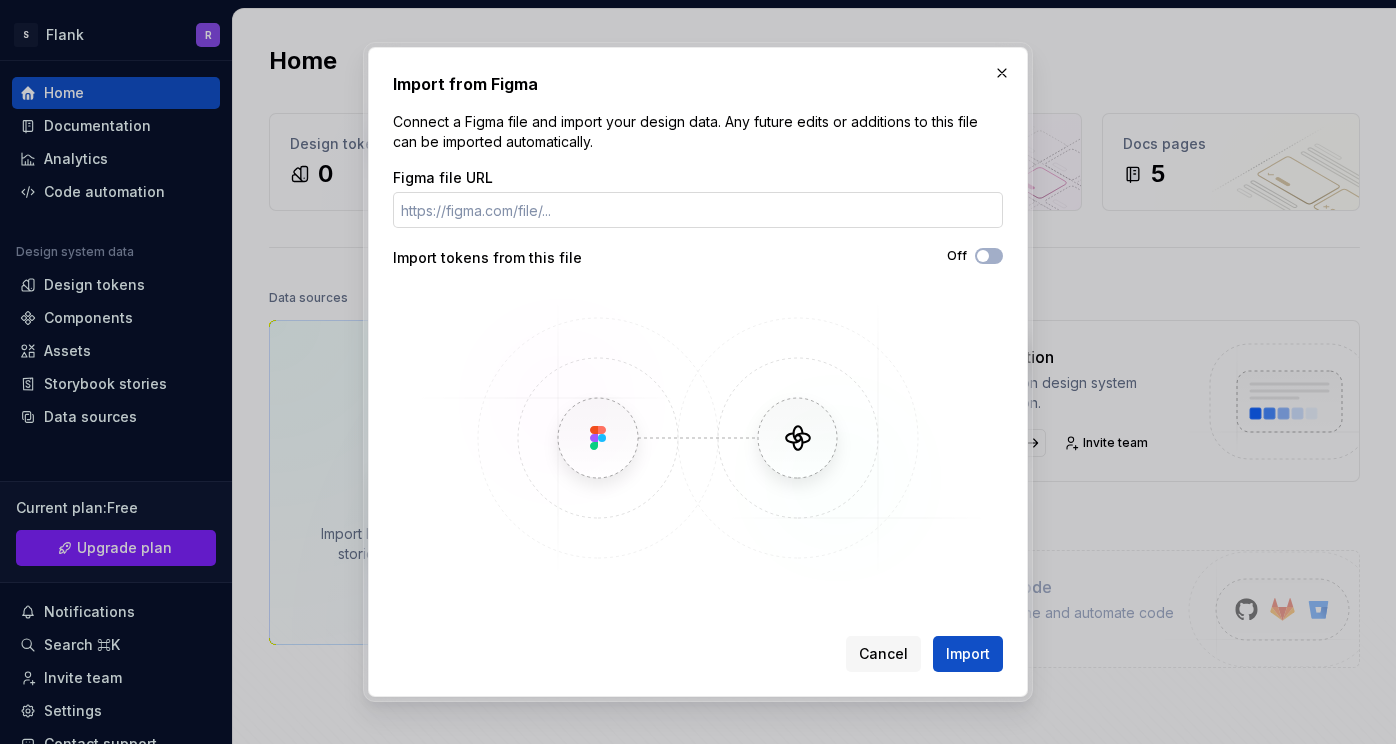 click on "Figma file URL" at bounding box center (698, 210) 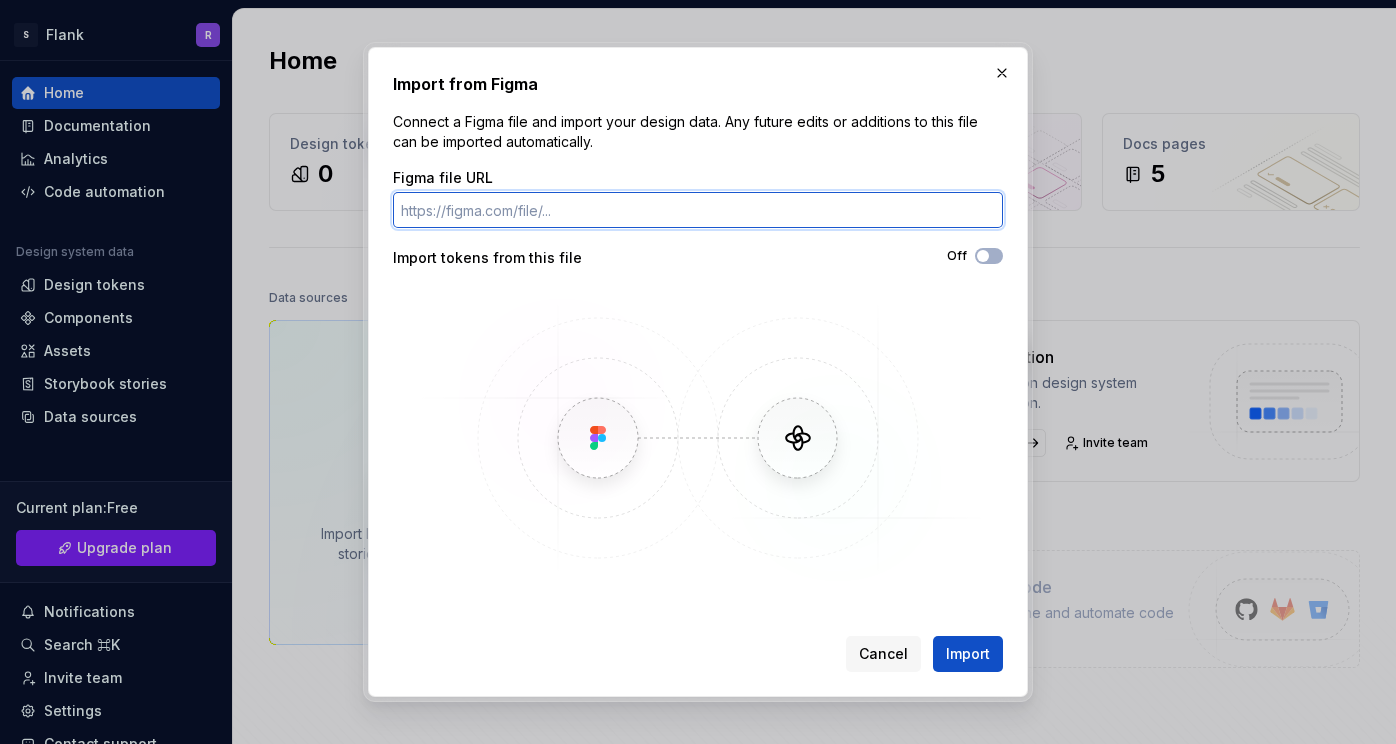 paste on "https://www.figma.com/design/YtbBhlgRwFtfUZDt7Dyzrj/App-2.0-Library?node-id=459-9780&t=VKIHbuFhfgwTuWBR-0" 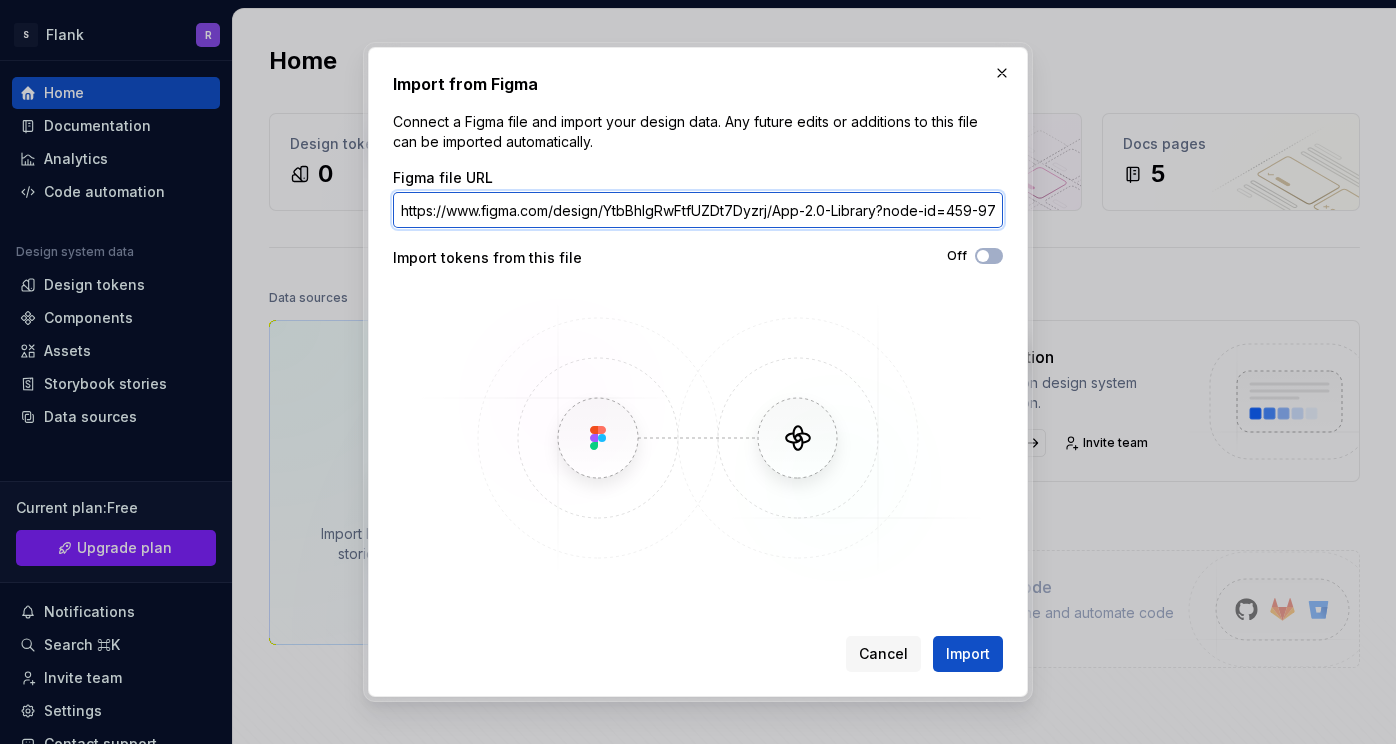 scroll, scrollTop: 0, scrollLeft: 203, axis: horizontal 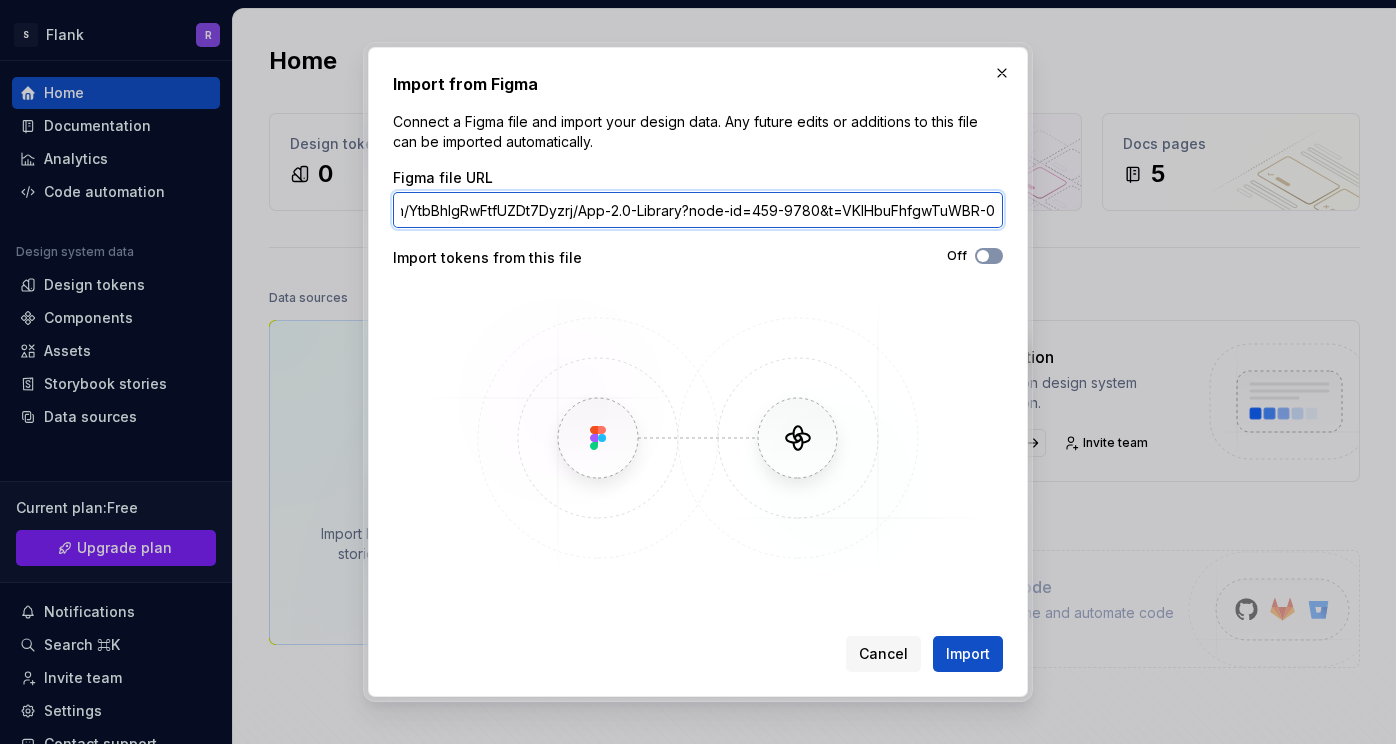 type on "https://www.figma.com/design/YtbBhlgRwFtfUZDt7Dyzrj/App-2.0-Library?node-id=459-9780&t=VKIHbuFhfgwTuWBR-0" 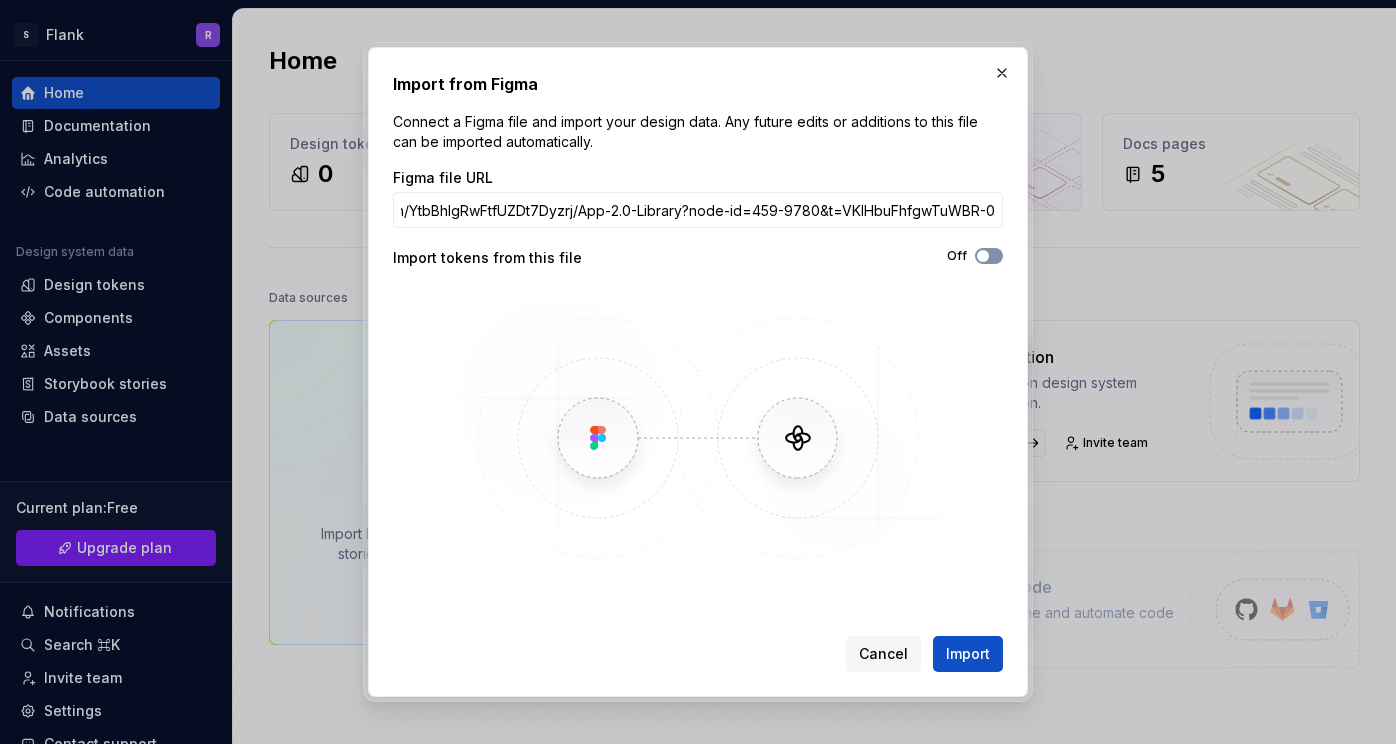 click on "Off" at bounding box center (989, 256) 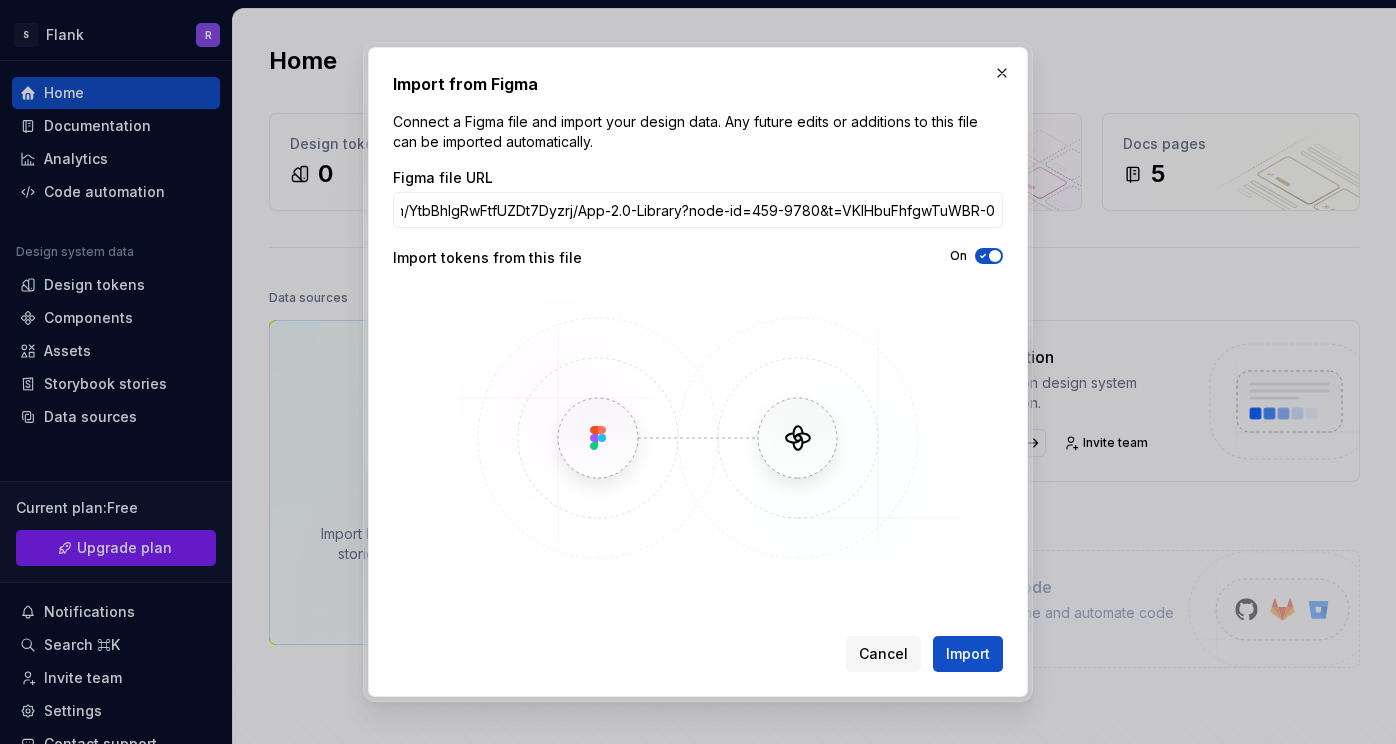 scroll, scrollTop: 0, scrollLeft: 0, axis: both 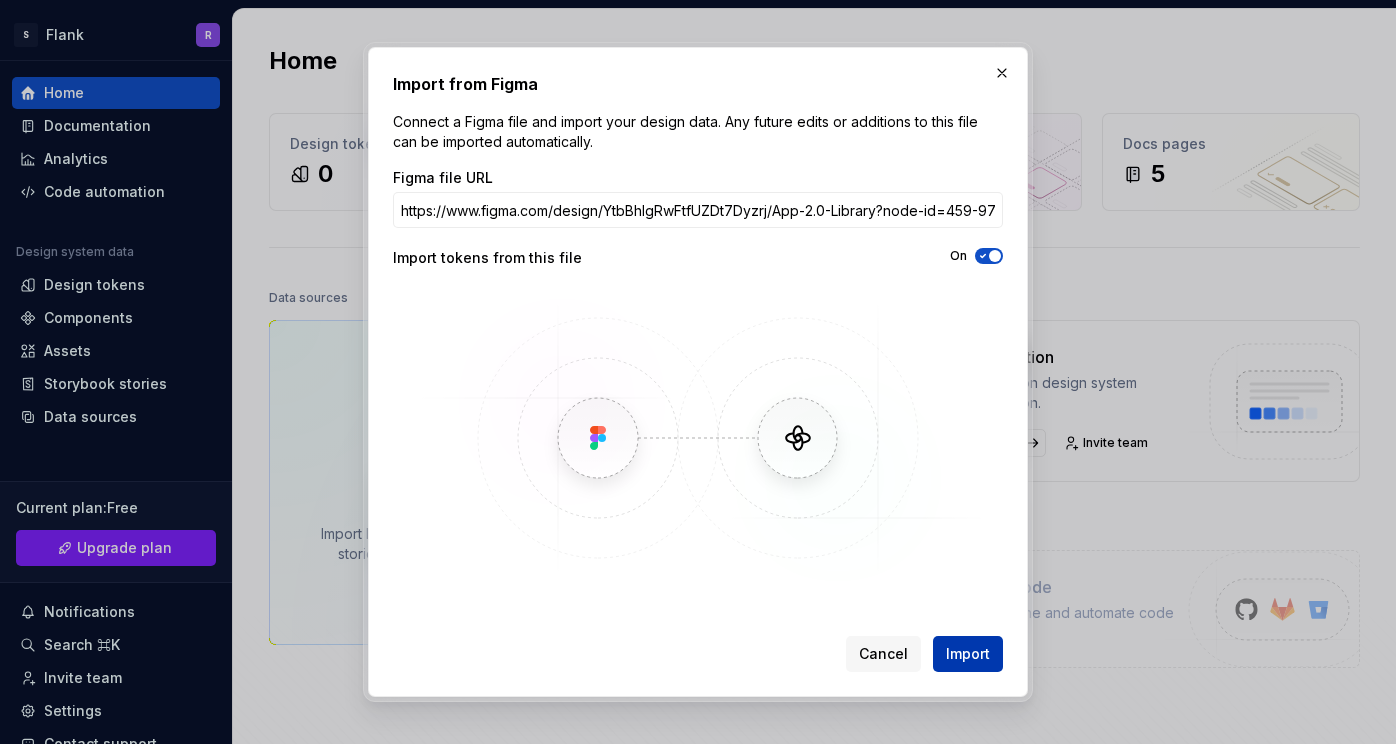click on "Import" at bounding box center [968, 654] 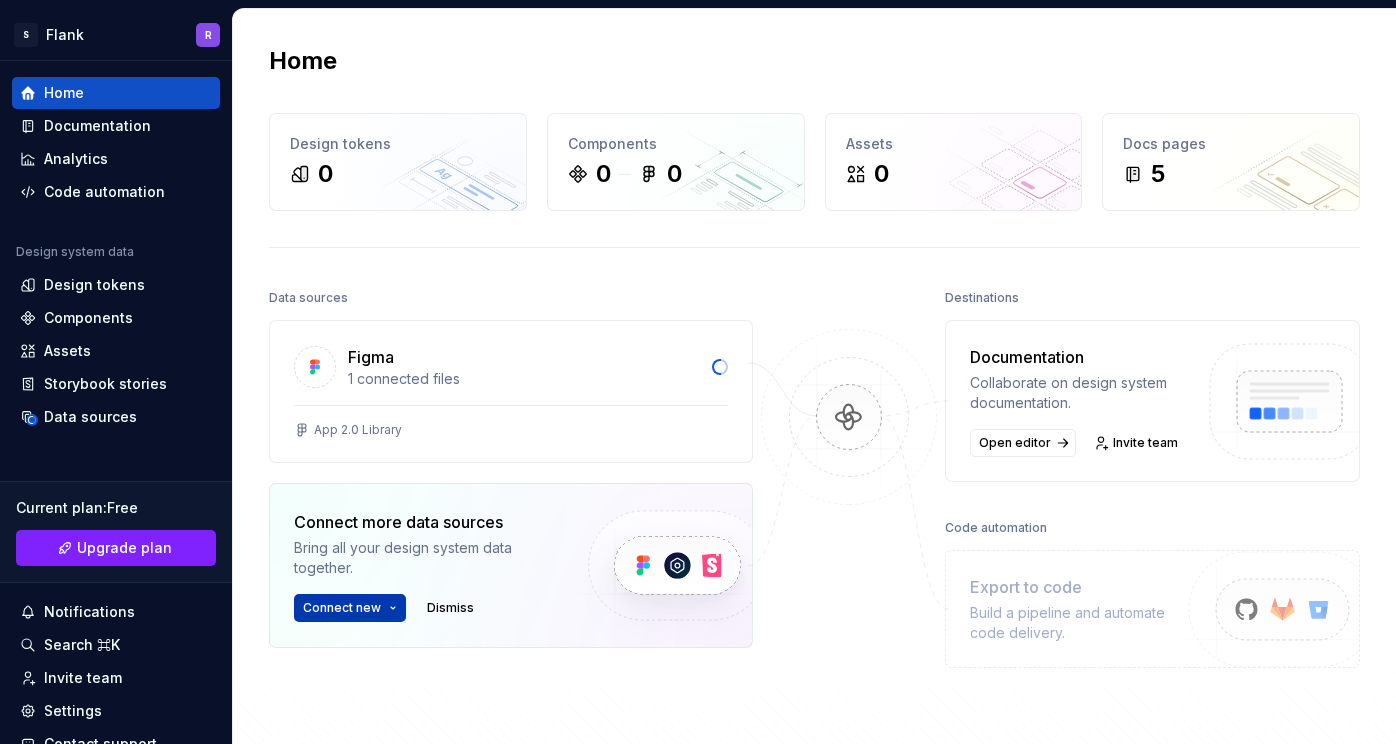 click on "S Flank R Home Documentation Analytics Code automation Design system data Design tokens Components Assets Storybook stories Data sources Current plan :  Free Upgrade plan Notifications Search ⌘K Invite team Settings Contact support Help Home Design tokens 0 Components 0 0 Assets 0 Docs pages 5 Data sources Figma 1 connected files App 2.0 Library Connect more data sources Bring all your design system data together. Connect new Dismiss Destinations Documentation Collaborate on design system documentation. Open editor Invite team Code automation Export to code Build a pipeline and automate code delivery. Product documentation Learn how to build, manage and maintain design systems in smarter ways. Developer documentation Start delivering your design choices to your codebases right away. Join our Slack community Connect and learn with other design system practitioners.   *" at bounding box center (698, 372) 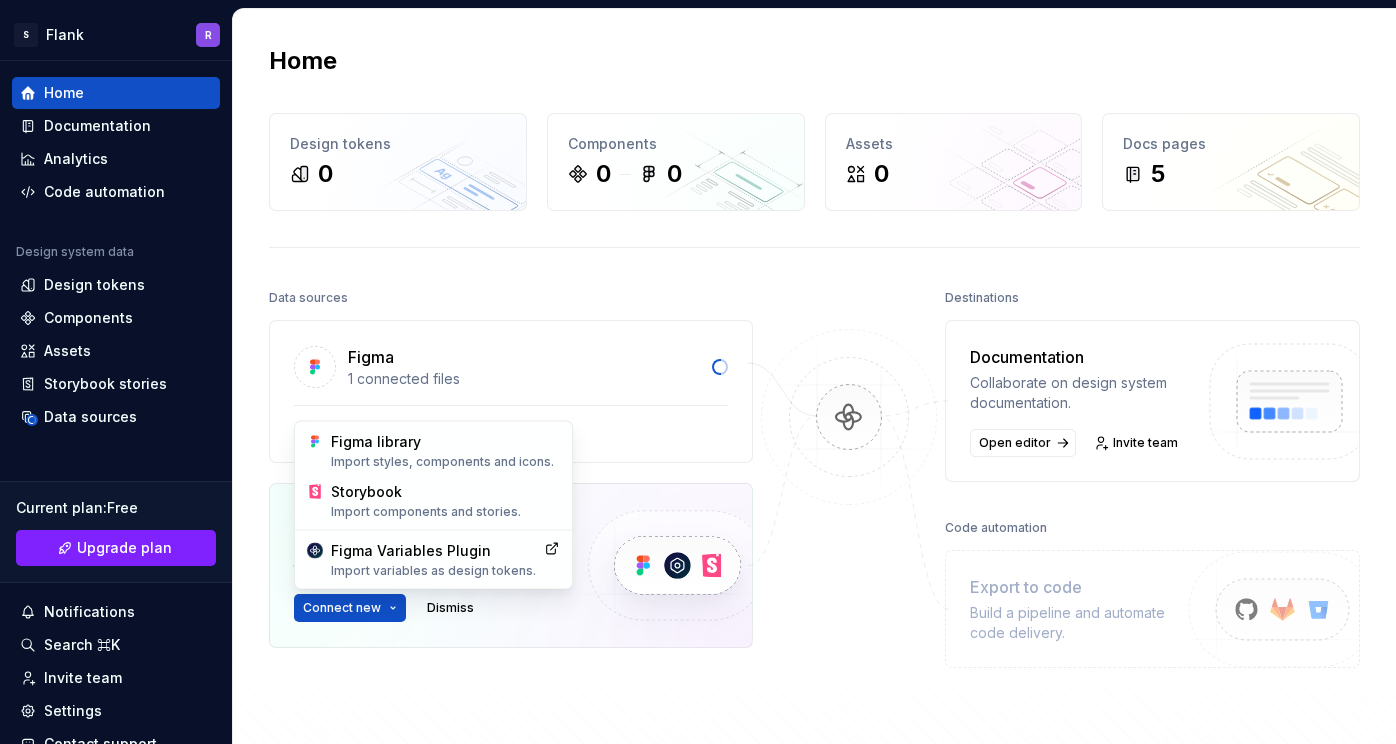 click on "S Flank R Home Documentation Analytics Code automation Design system data Design tokens Components Assets Storybook stories Data sources Current plan :  Free Upgrade plan Notifications Search ⌘K Invite team Settings Contact support Help Home Design tokens 0 Components 0 0 Assets 0 Docs pages 5 Data sources Figma 1 connected files App 2.0 Library Connect more data sources Bring all your design system data together. Connect new Dismiss Destinations Documentation Collaborate on design system documentation. Open editor Invite team Code automation Export to code Build a pipeline and automate code delivery. Product documentation Learn how to build, manage and maintain design systems in smarter ways. Developer documentation Start delivering your design choices to your codebases right away. Join our Slack community Connect and learn with other design system practitioners.   * Figma library Import styles, components and icons. Storybook Import components and stories. Figma Variables Plugin" at bounding box center (698, 372) 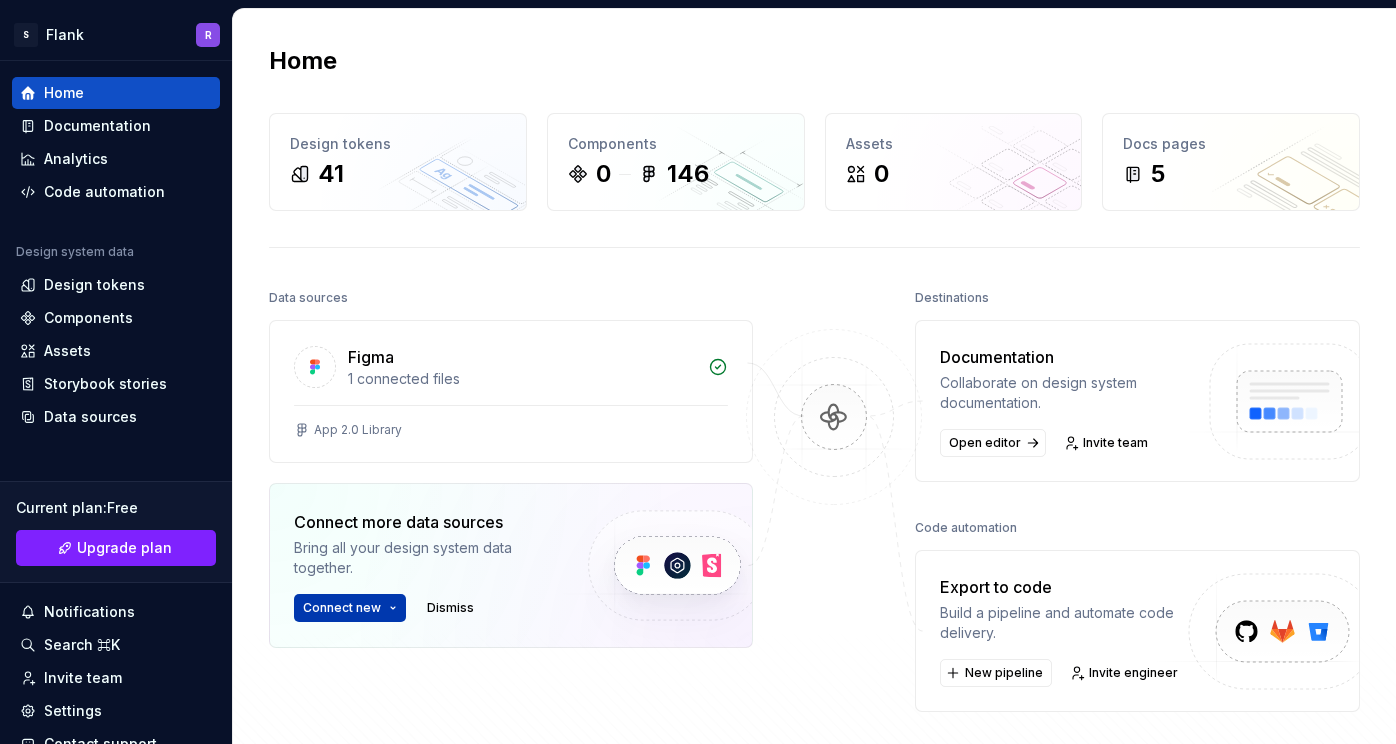 click on "S Flank R Home Documentation Analytics Code automation Design system data Design tokens Components Assets Storybook stories Data sources Current plan :  Free Upgrade plan Notifications Search ⌘K Invite team Settings Contact support Help Home Design tokens 0 Components 0 0 Assets 0 Docs pages 5 Data sources Figma 1 connected files App 2.0 Library Connect more data sources Bring all your design system data together. Connect new Dismiss Destinations Documentation Collaborate on design system documentation. Open editor Invite team Code automation Export to code Build a pipeline and automate code delivery. Product documentation Learn how to build, manage and maintain design systems in smarter ways. Developer documentation Start delivering your design choices to your codebases right away. Join our Slack community Connect and learn with other design system practitioners.   *" at bounding box center [698, 372] 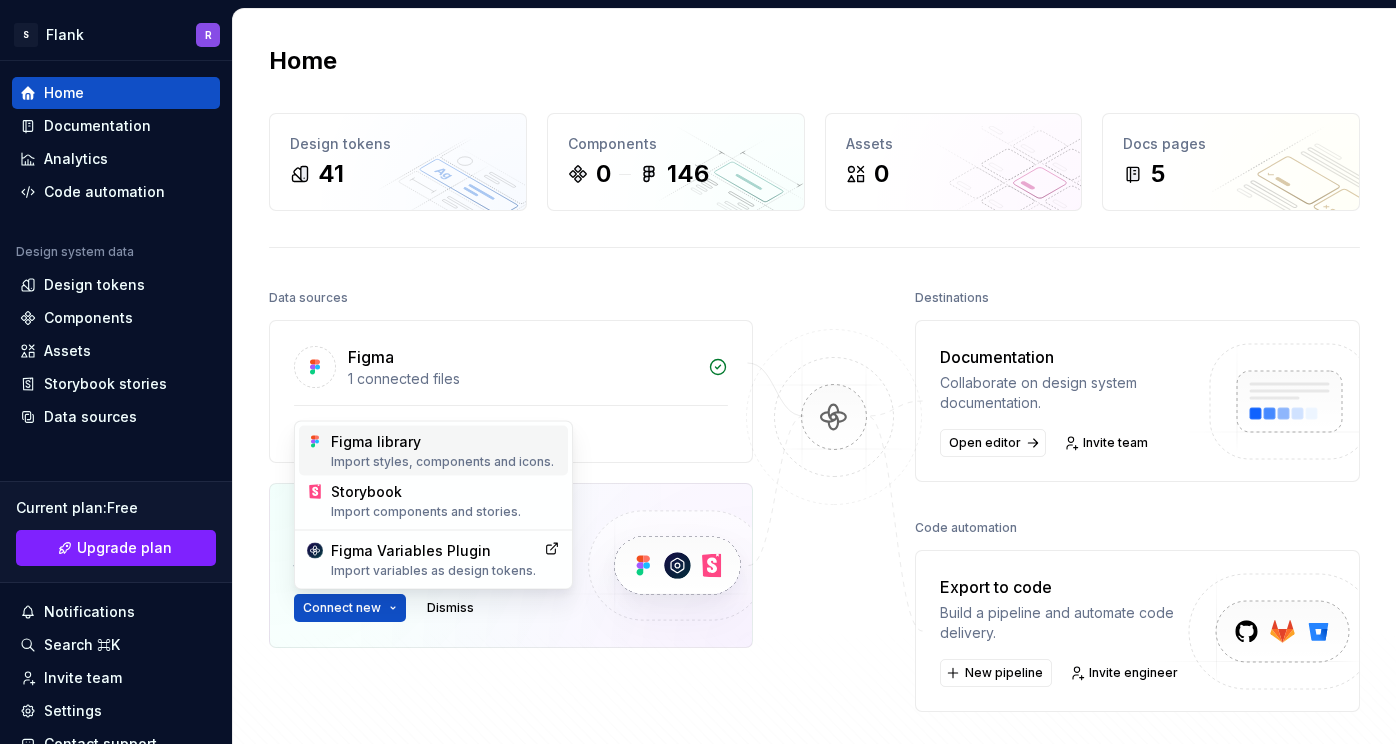 click on "Figma library Import styles, components and icons." at bounding box center [445, 451] 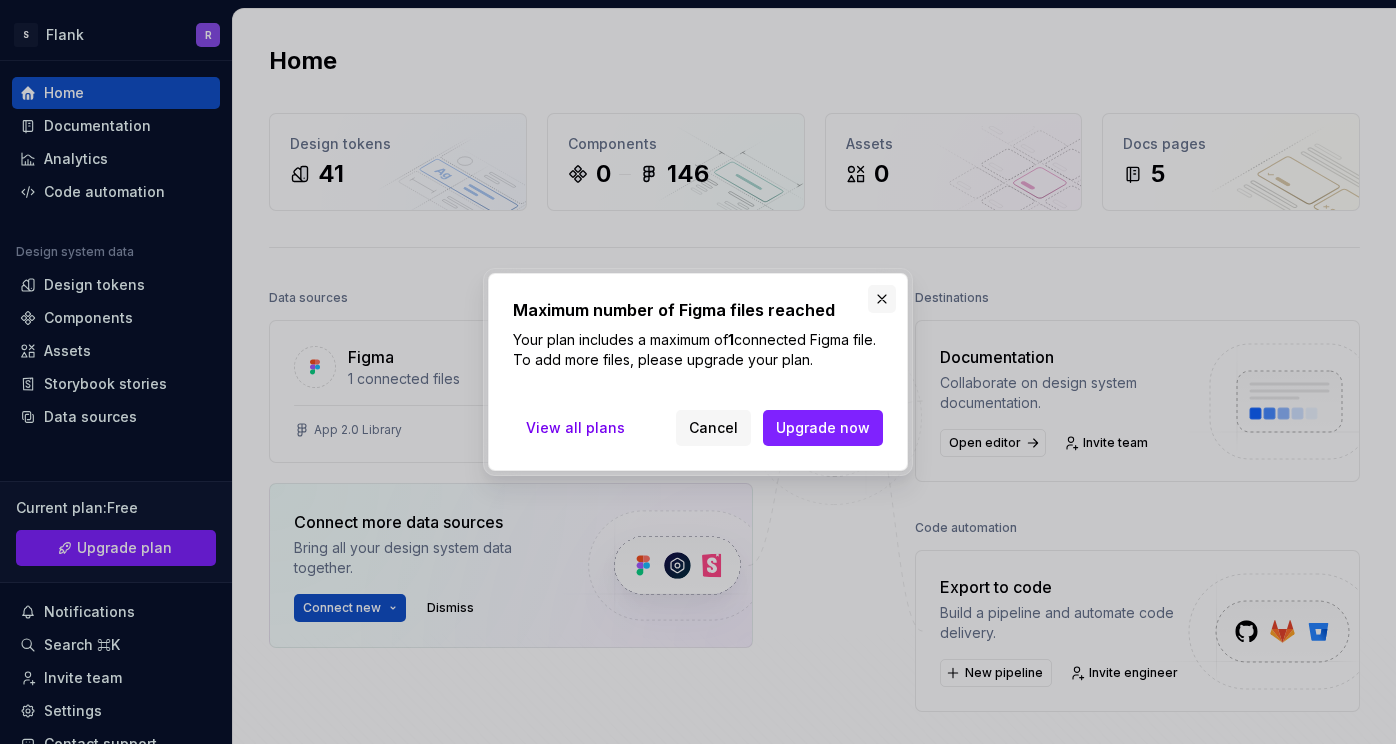 click at bounding box center [882, 299] 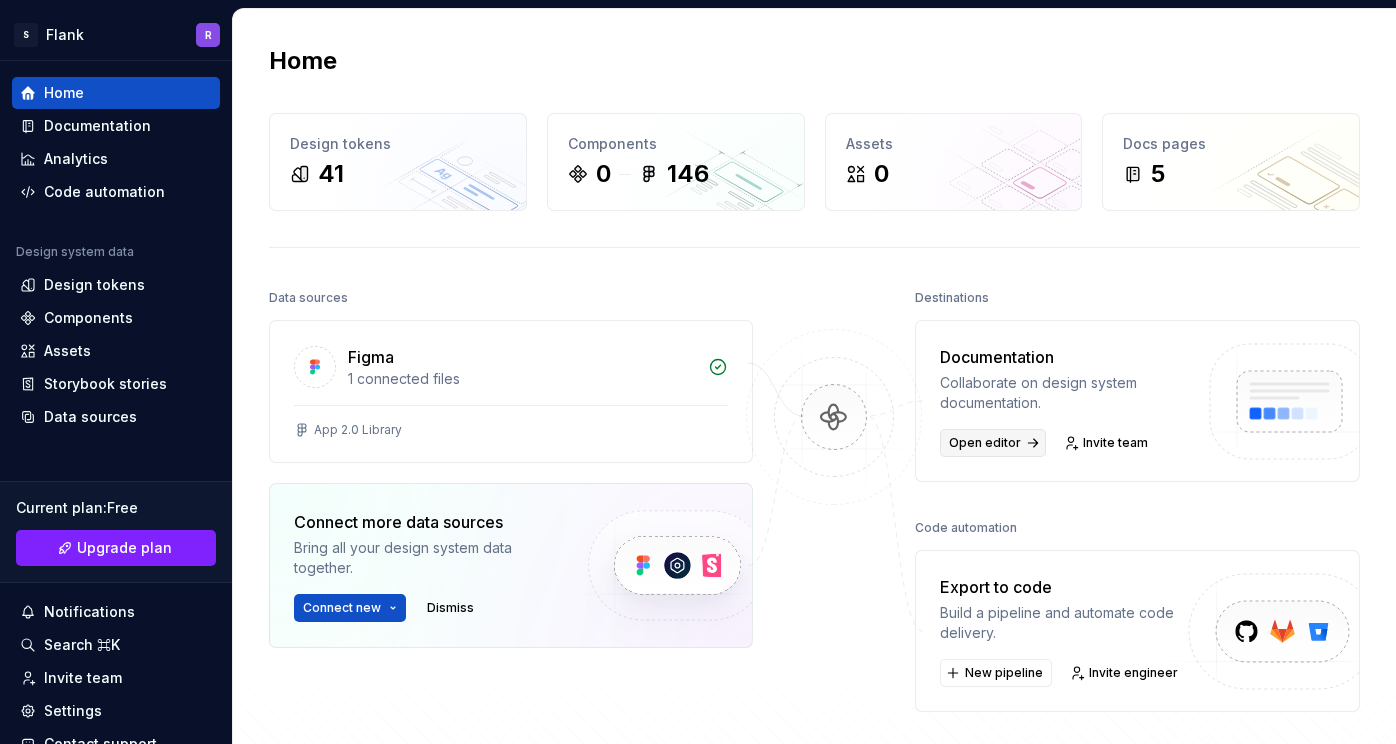 click on "Open editor" at bounding box center [985, 443] 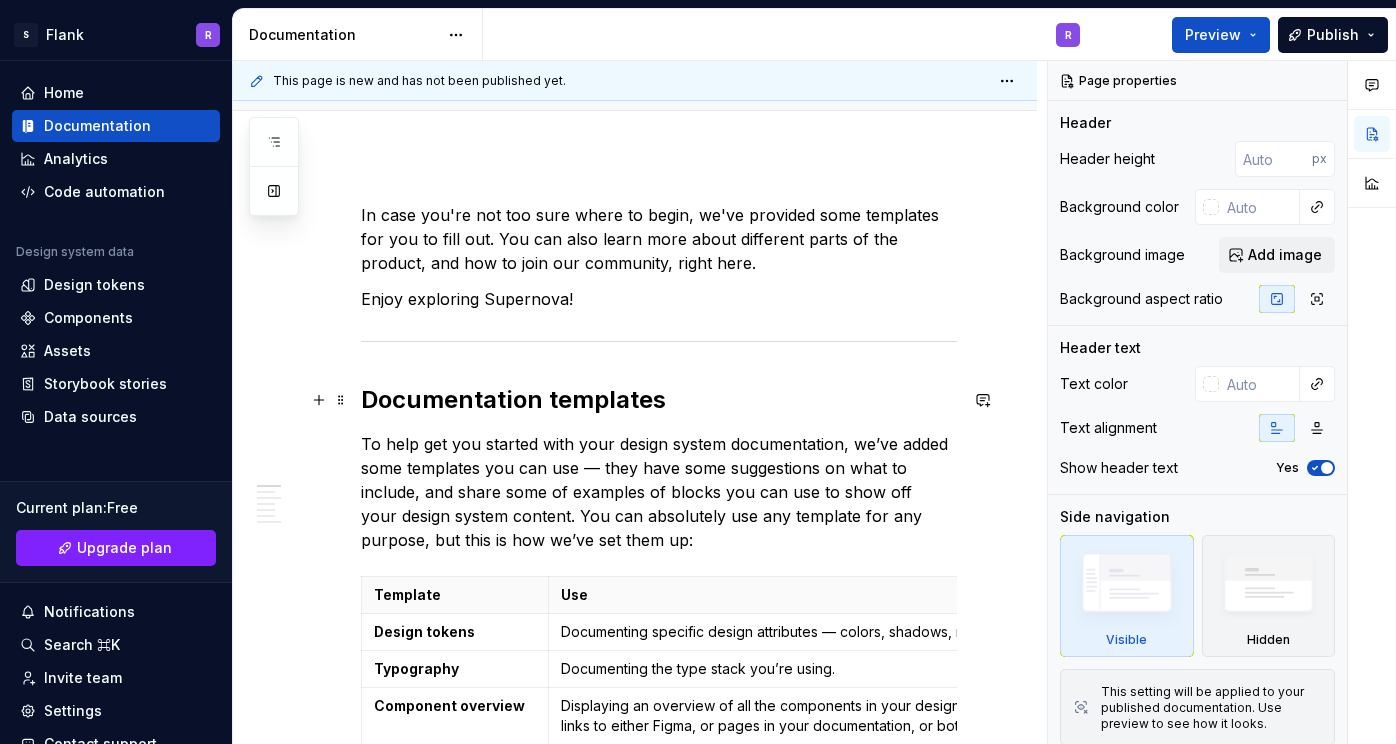 scroll, scrollTop: 0, scrollLeft: 0, axis: both 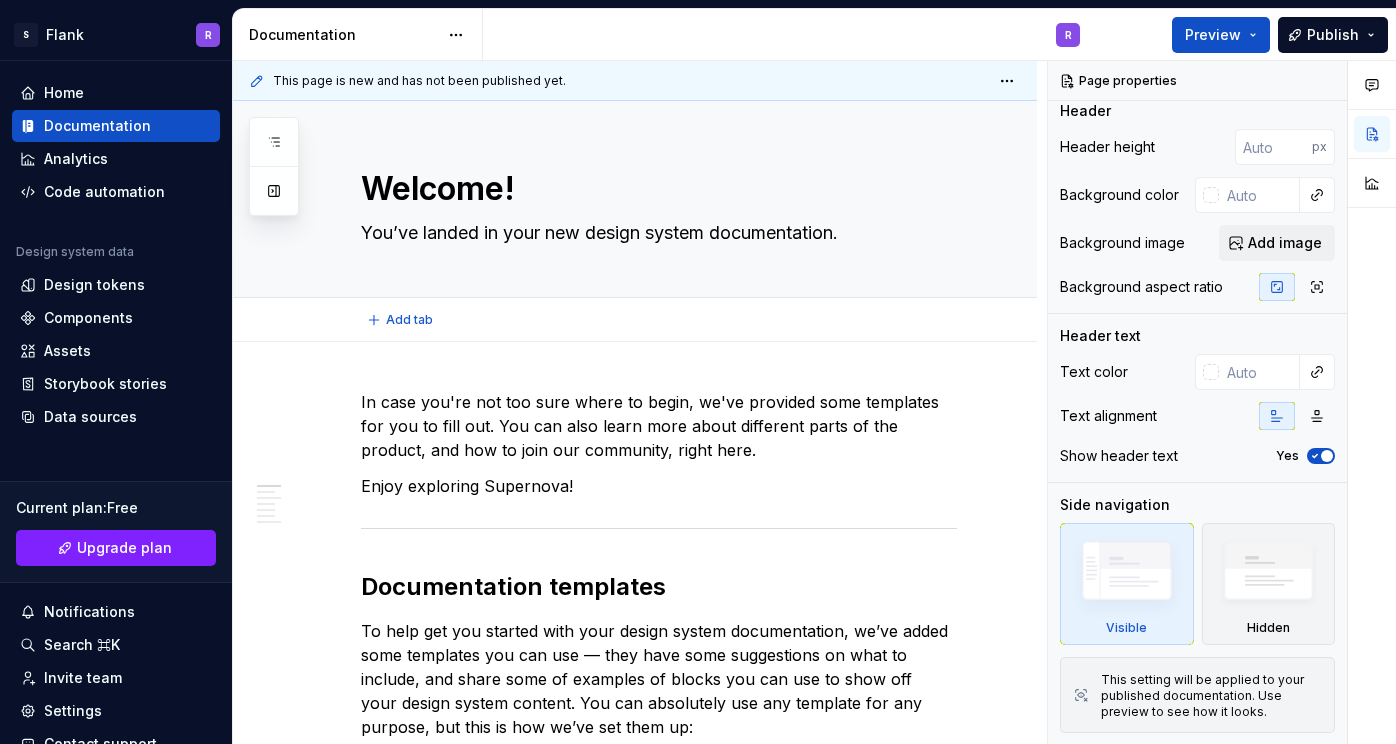 type on "*" 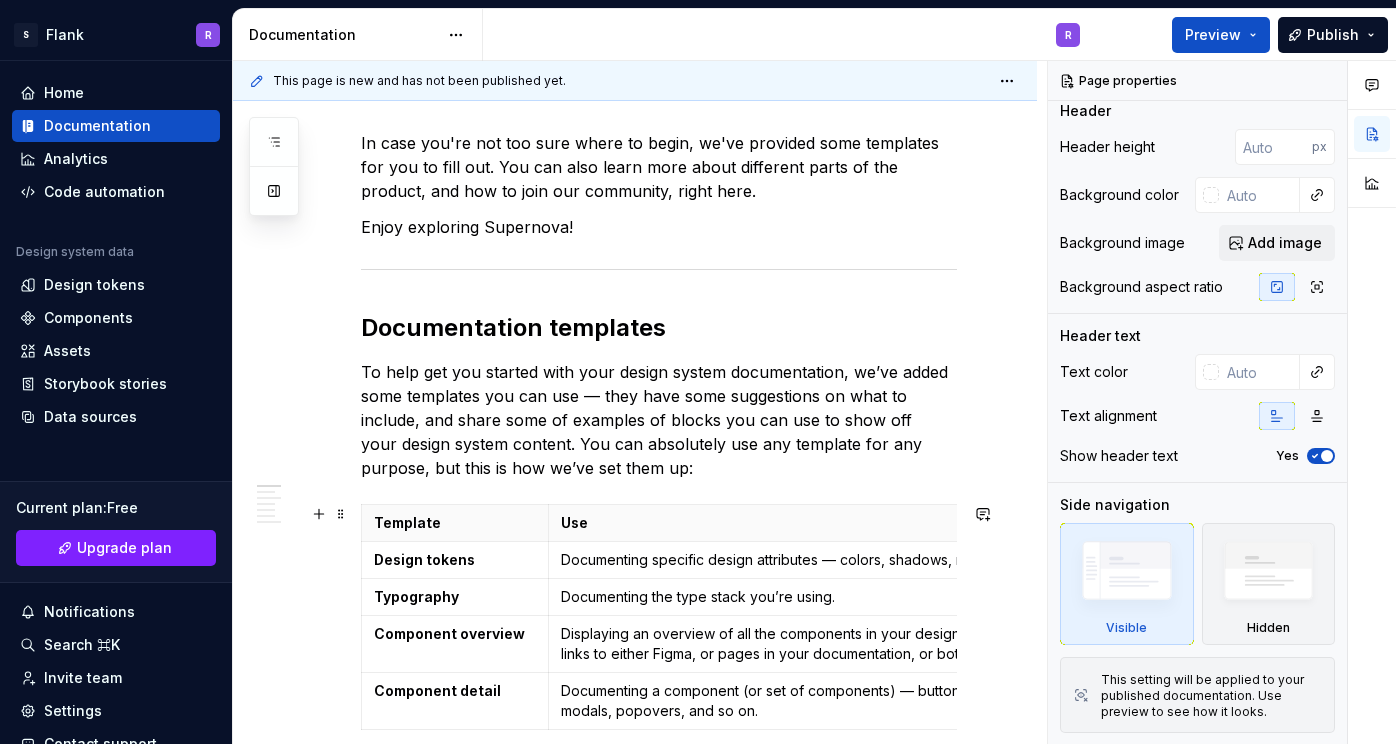 scroll, scrollTop: 245, scrollLeft: 0, axis: vertical 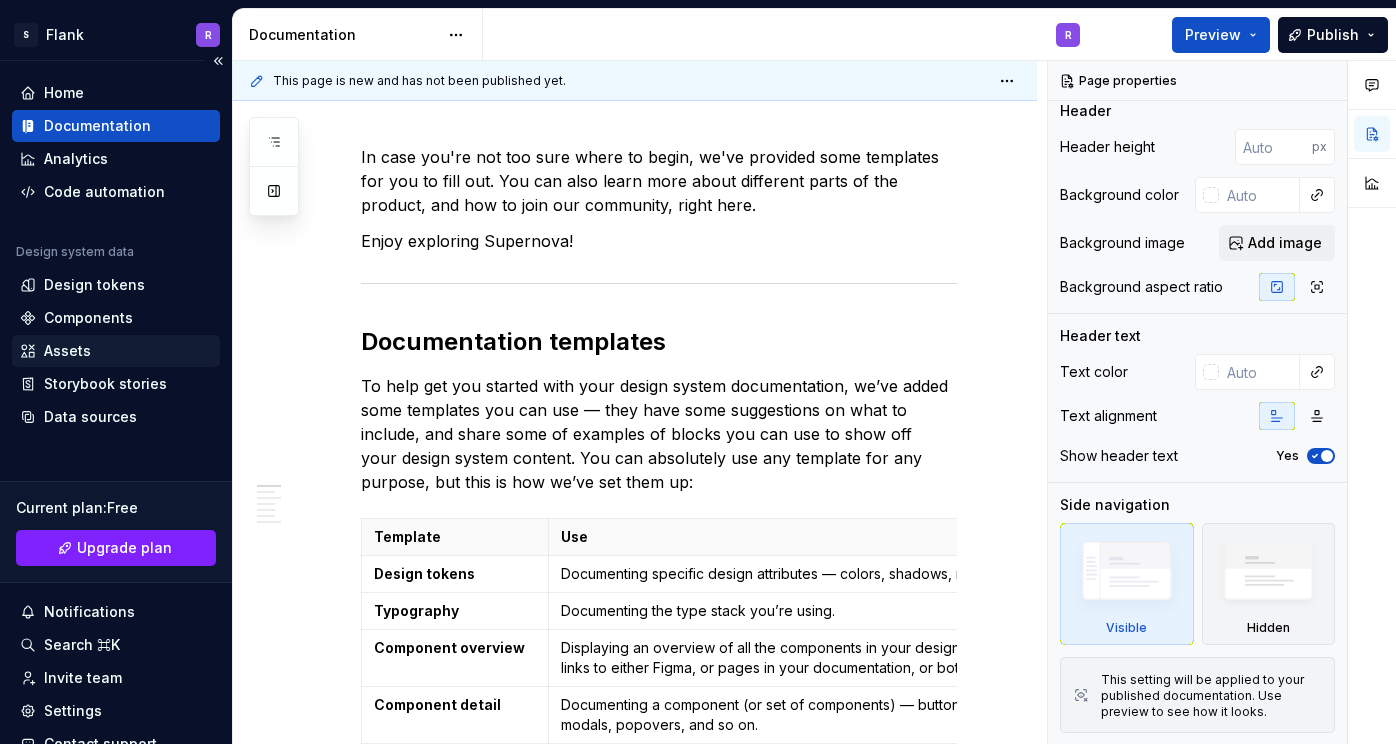 click on "Assets" at bounding box center (116, 351) 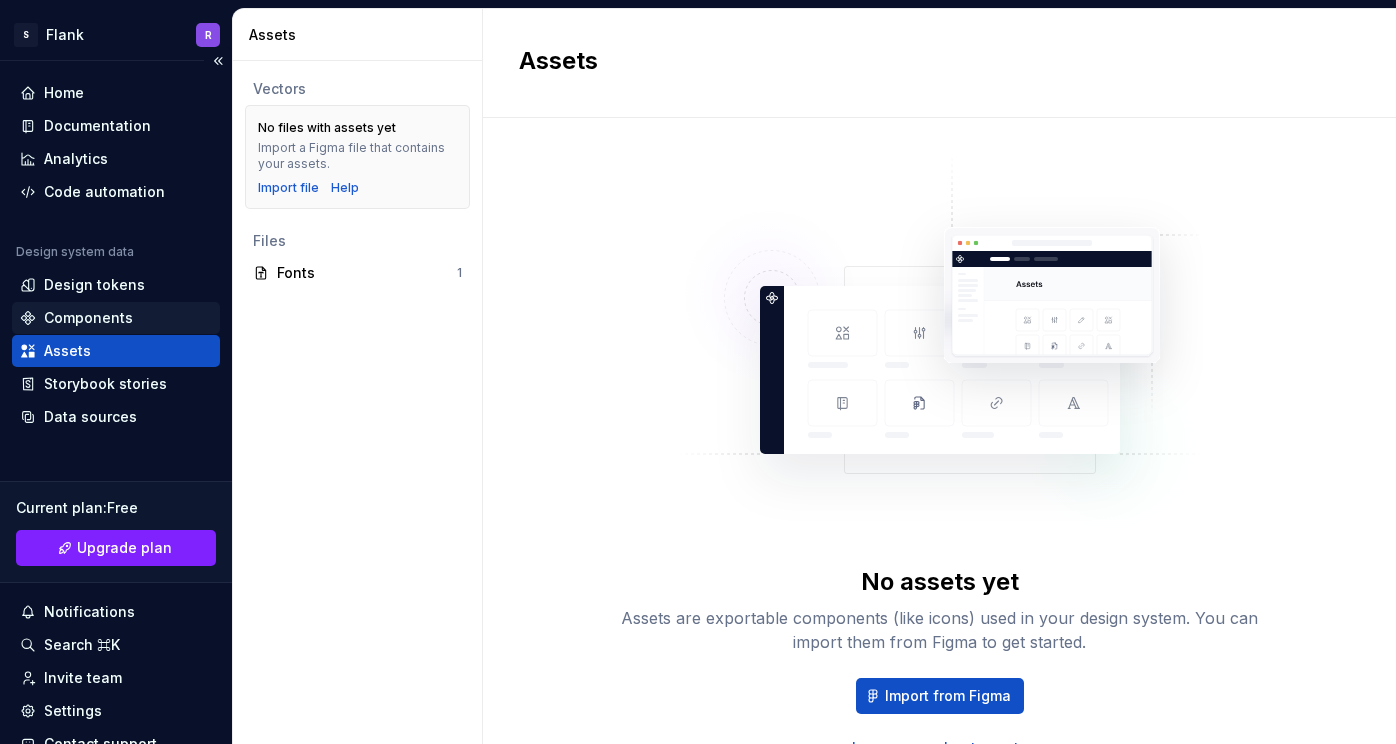 click on "Components" at bounding box center [88, 318] 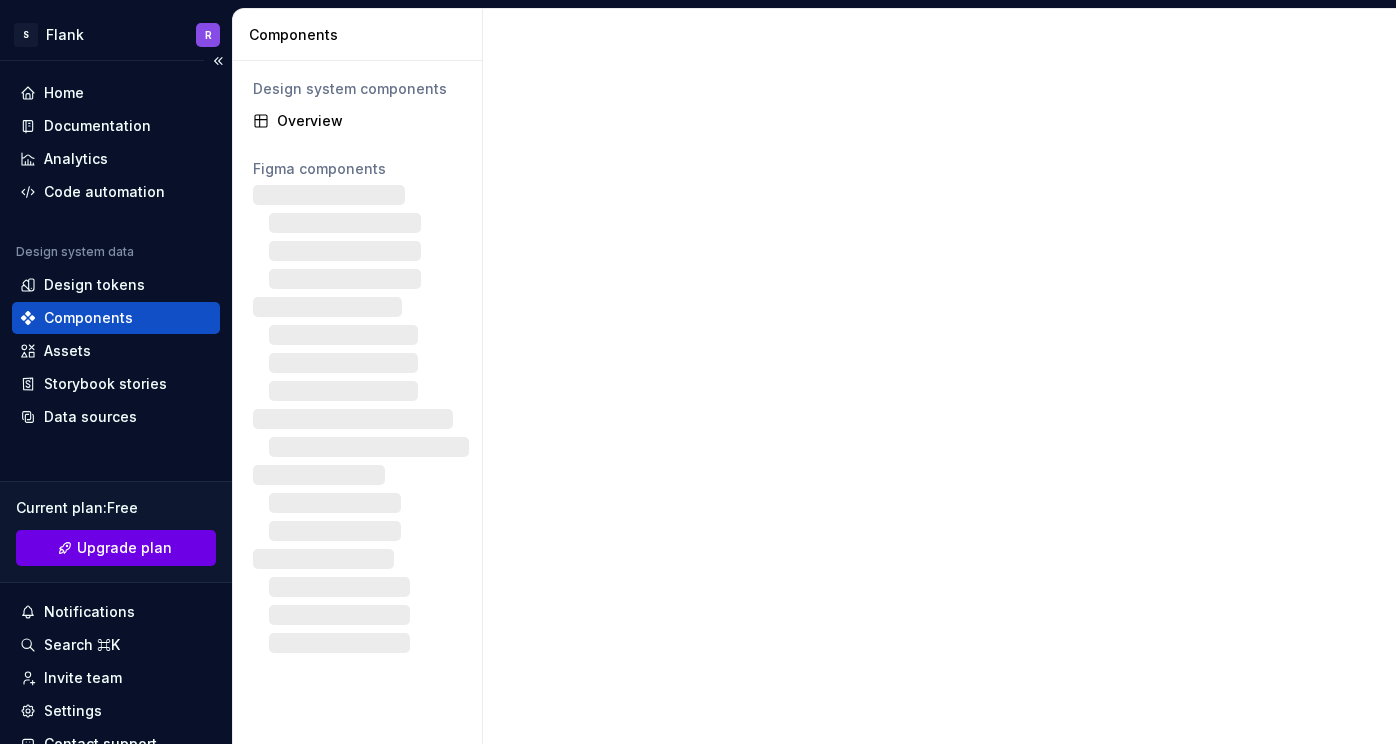 click on "Upgrade plan" at bounding box center (124, 548) 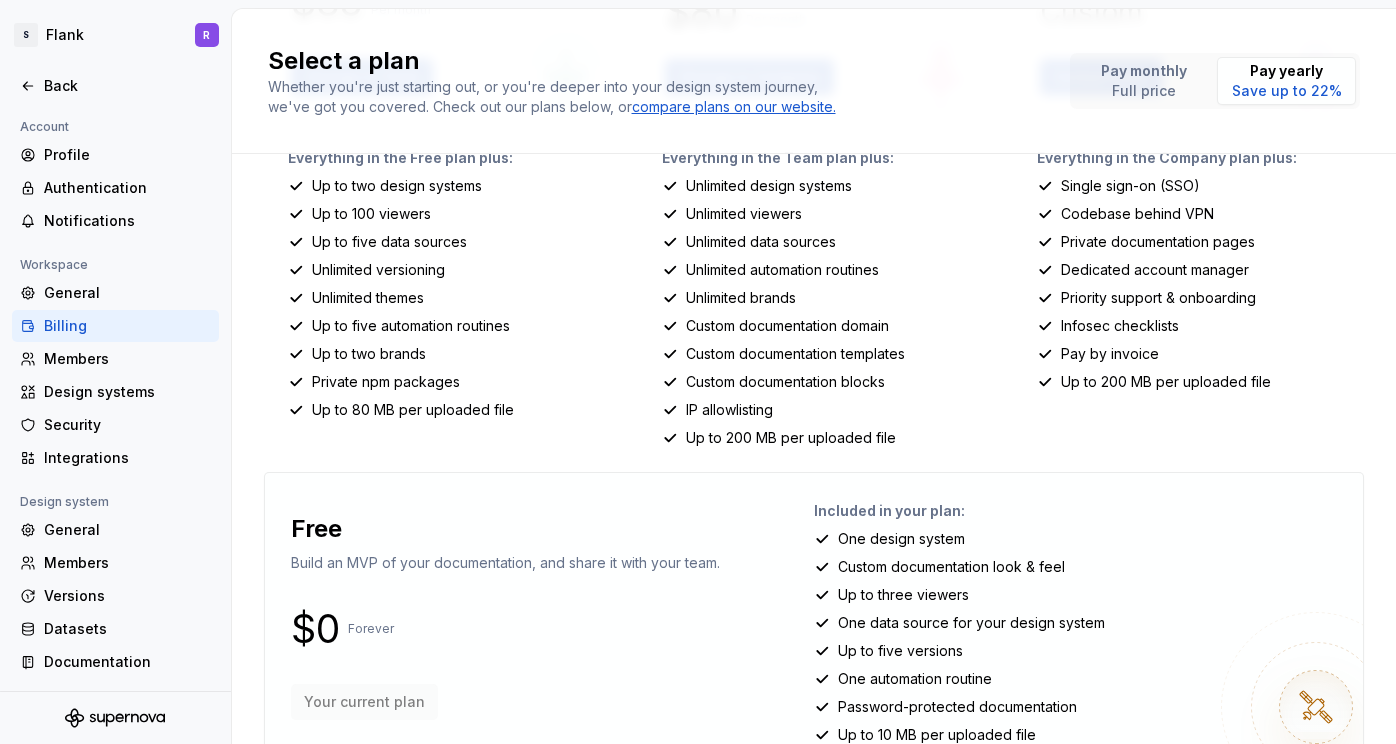 scroll, scrollTop: 392, scrollLeft: 0, axis: vertical 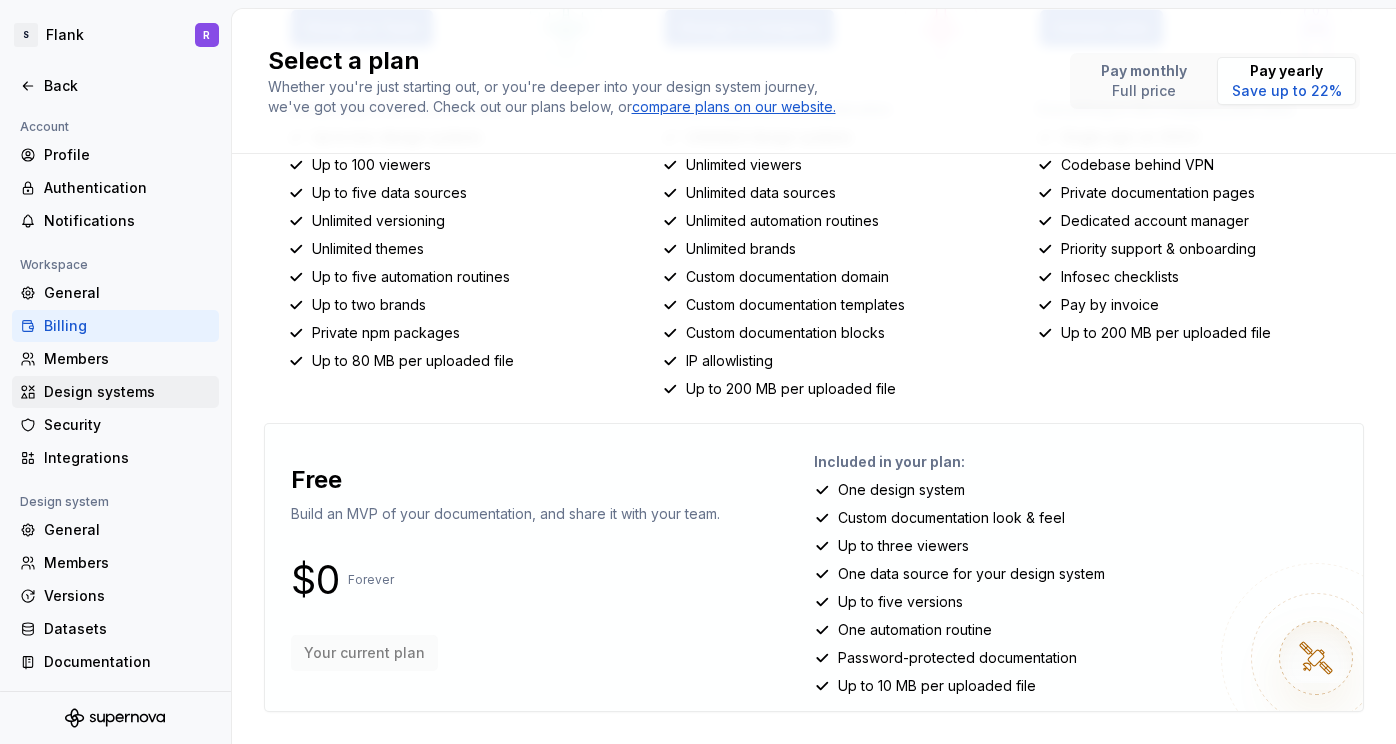 click on "Design systems" at bounding box center (115, 392) 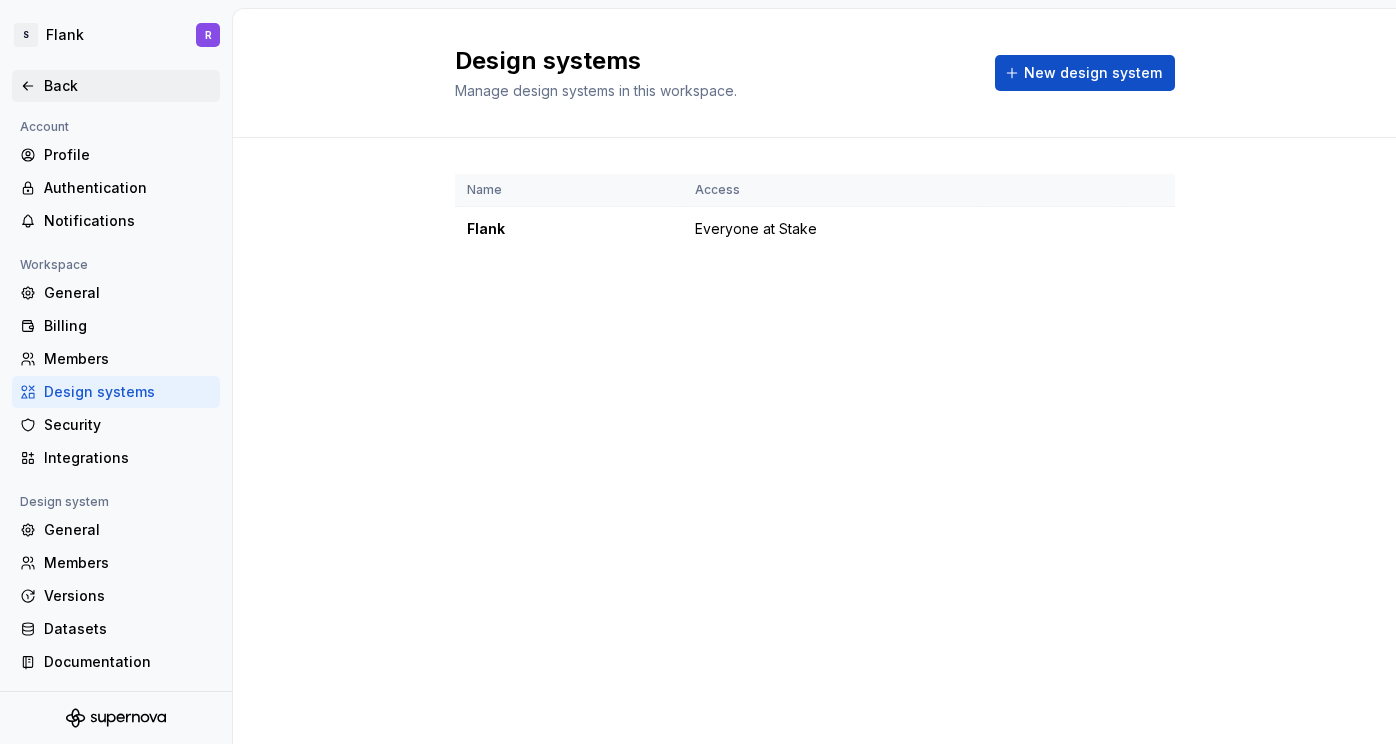 click 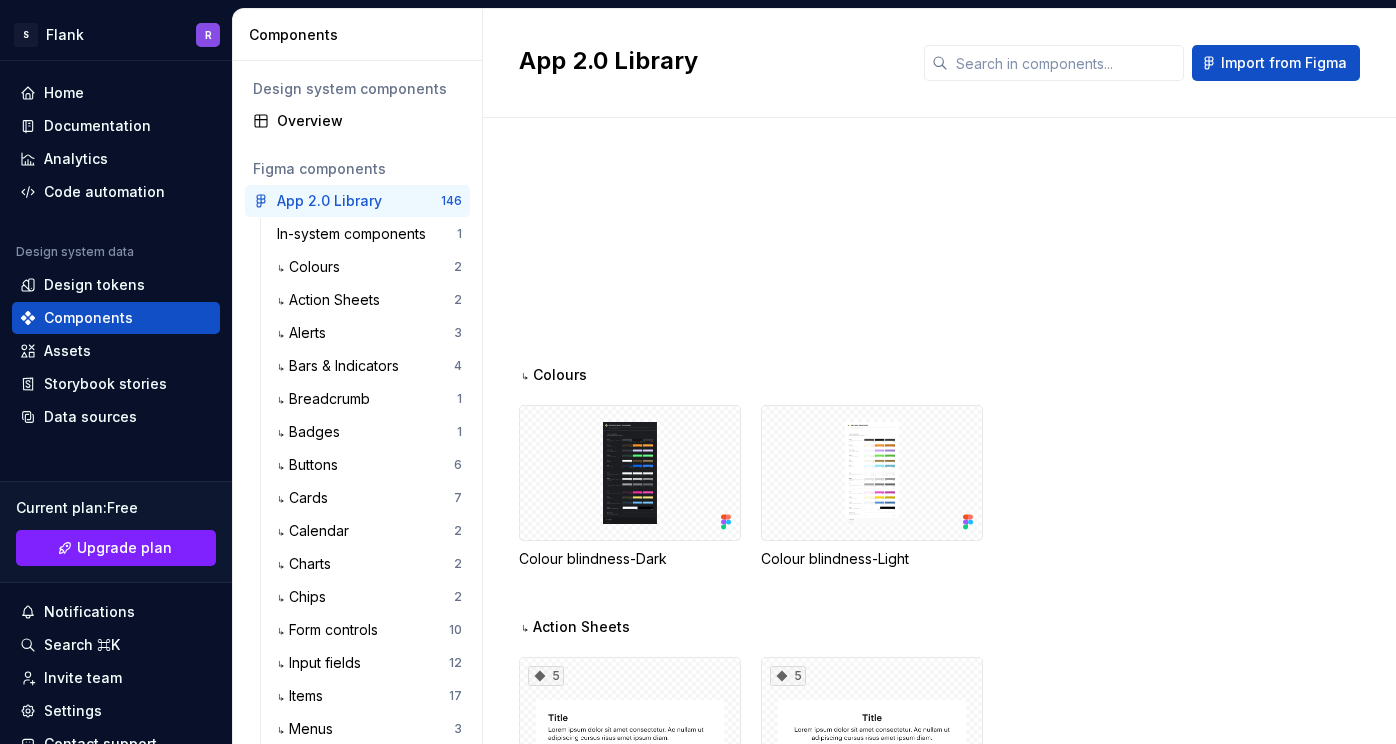 scroll, scrollTop: 0, scrollLeft: 0, axis: both 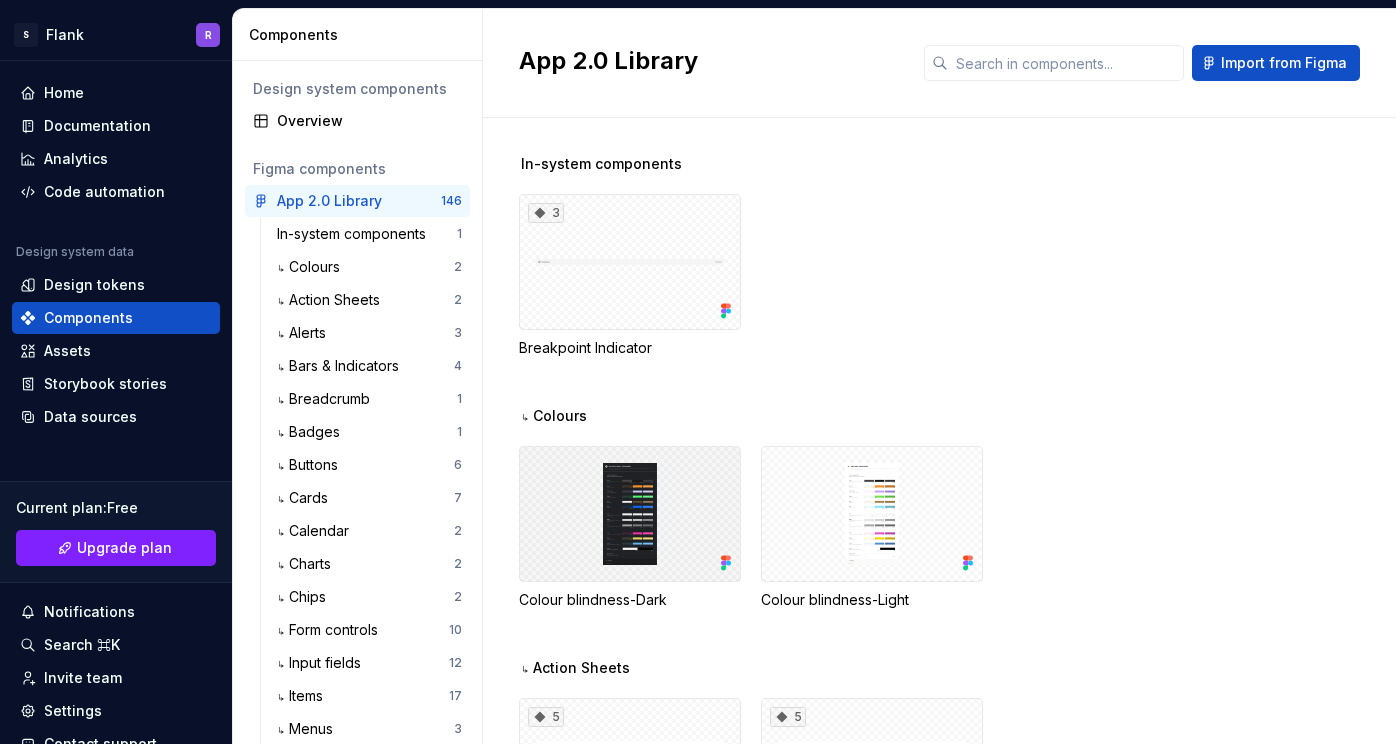 click at bounding box center (630, 514) 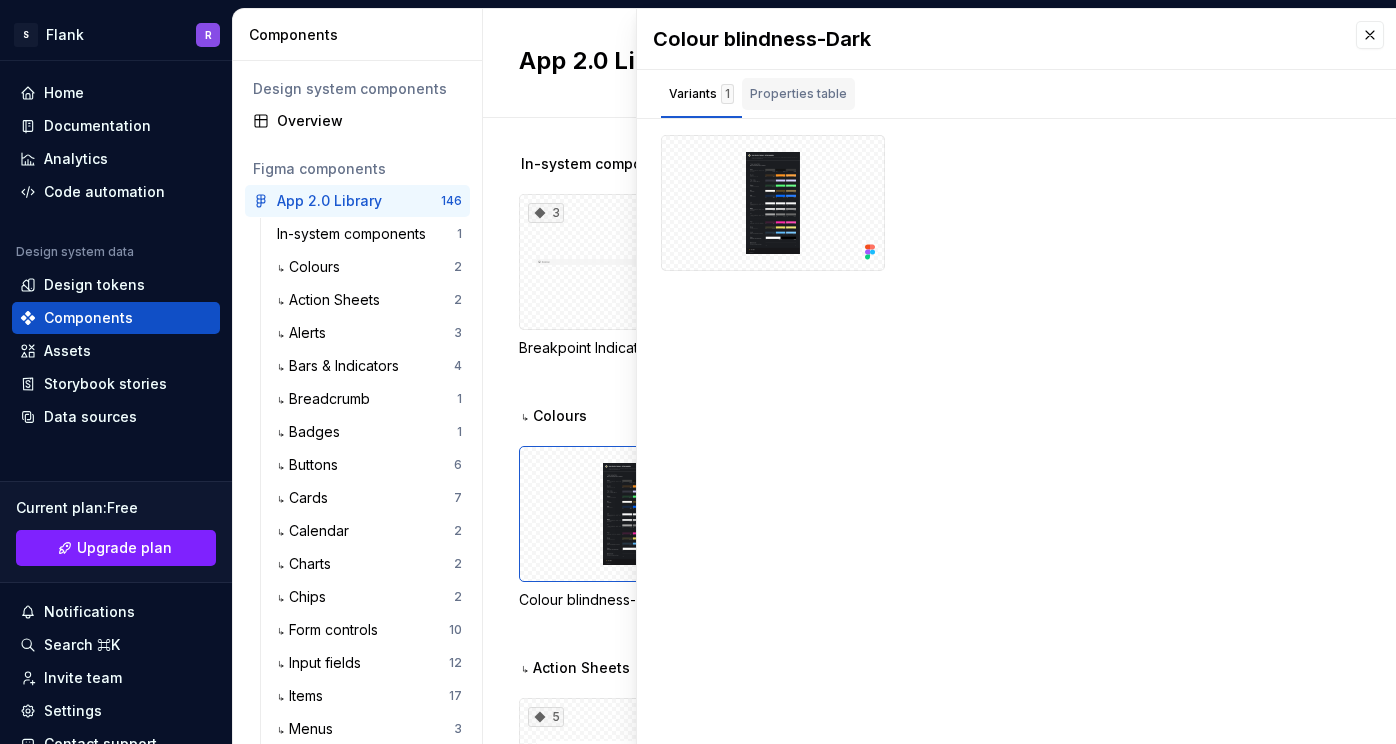 click on "Properties table" at bounding box center (798, 94) 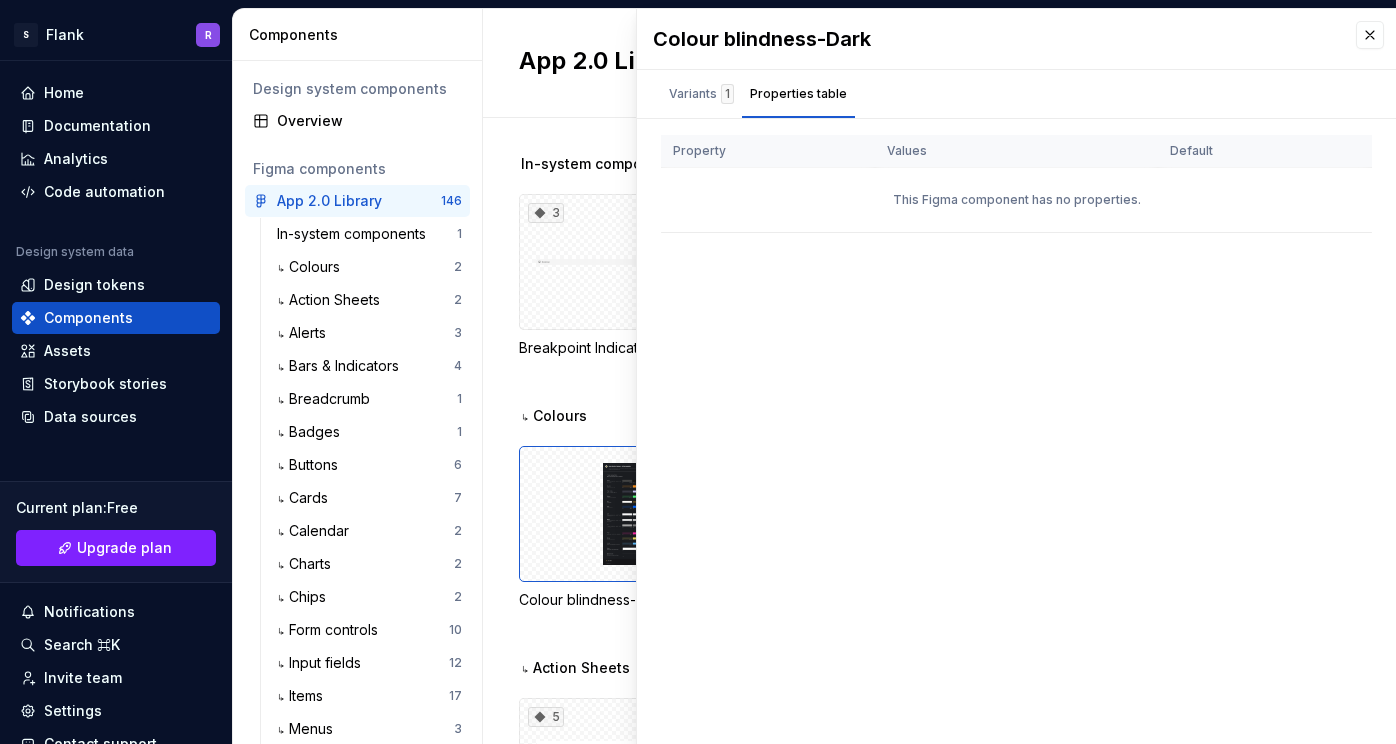 click on "In-system components 3 Breakpoint Indicator ↳ Colours Colour blindness-Dark Colour blindness-Light ↳ Action Sheets 5 Default 5 Native ↳ Alerts 4 Alert 2 Native 4 Radio-Alert" at bounding box center [957, 431] 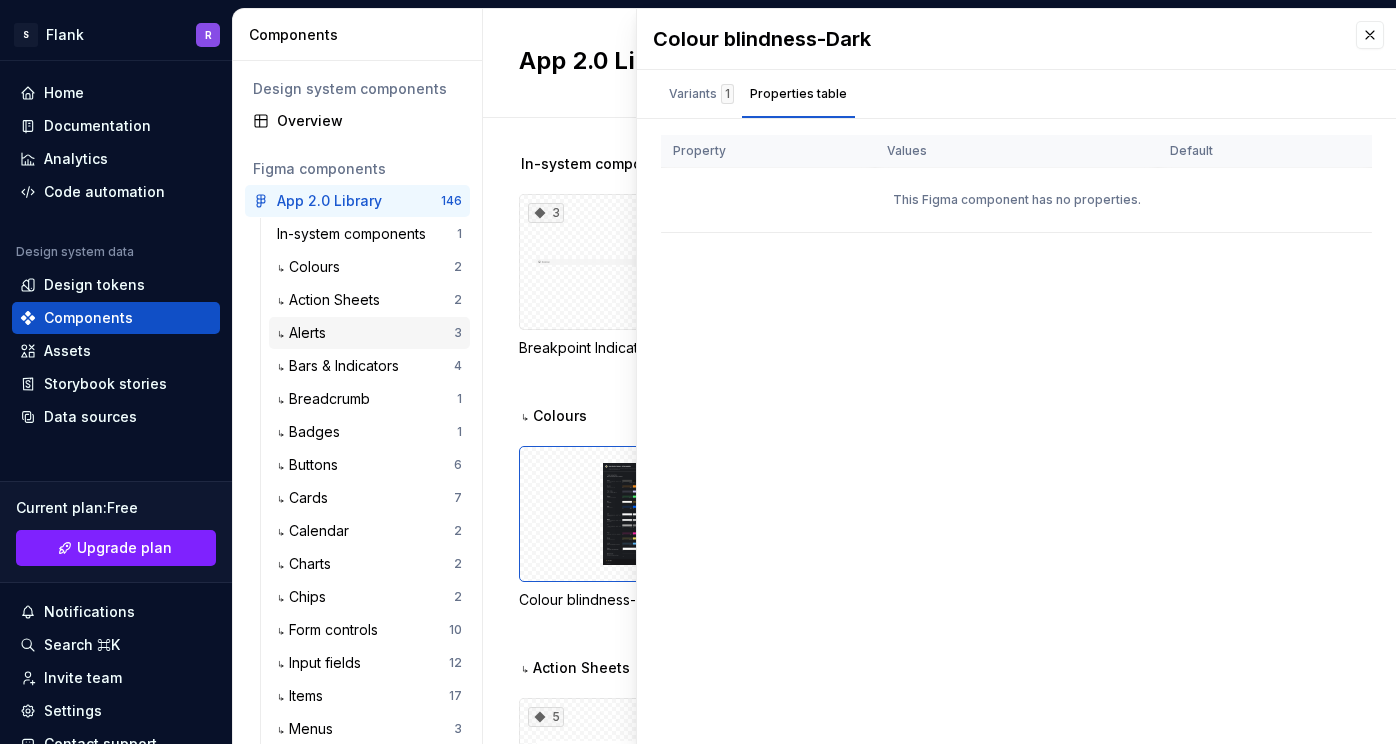 click on "↳ Alerts" at bounding box center (365, 333) 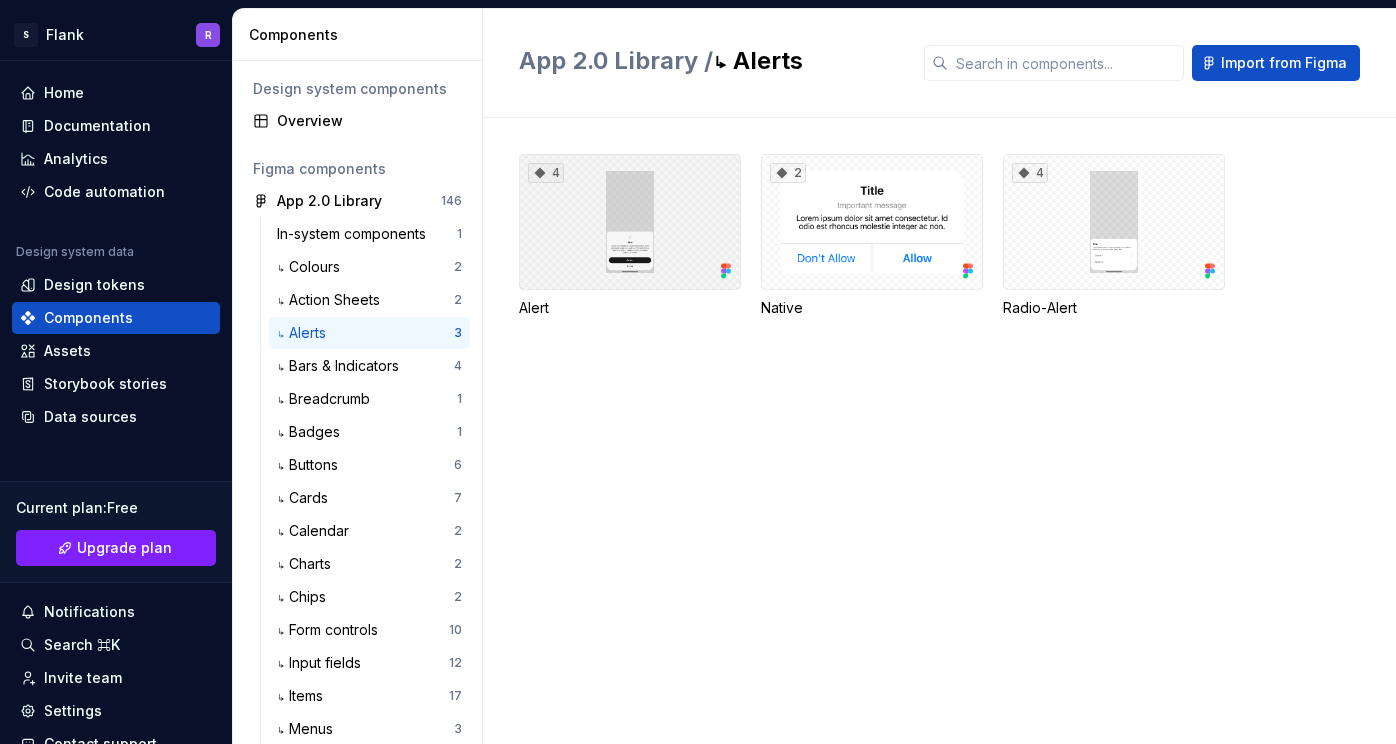 click on "4" at bounding box center (630, 222) 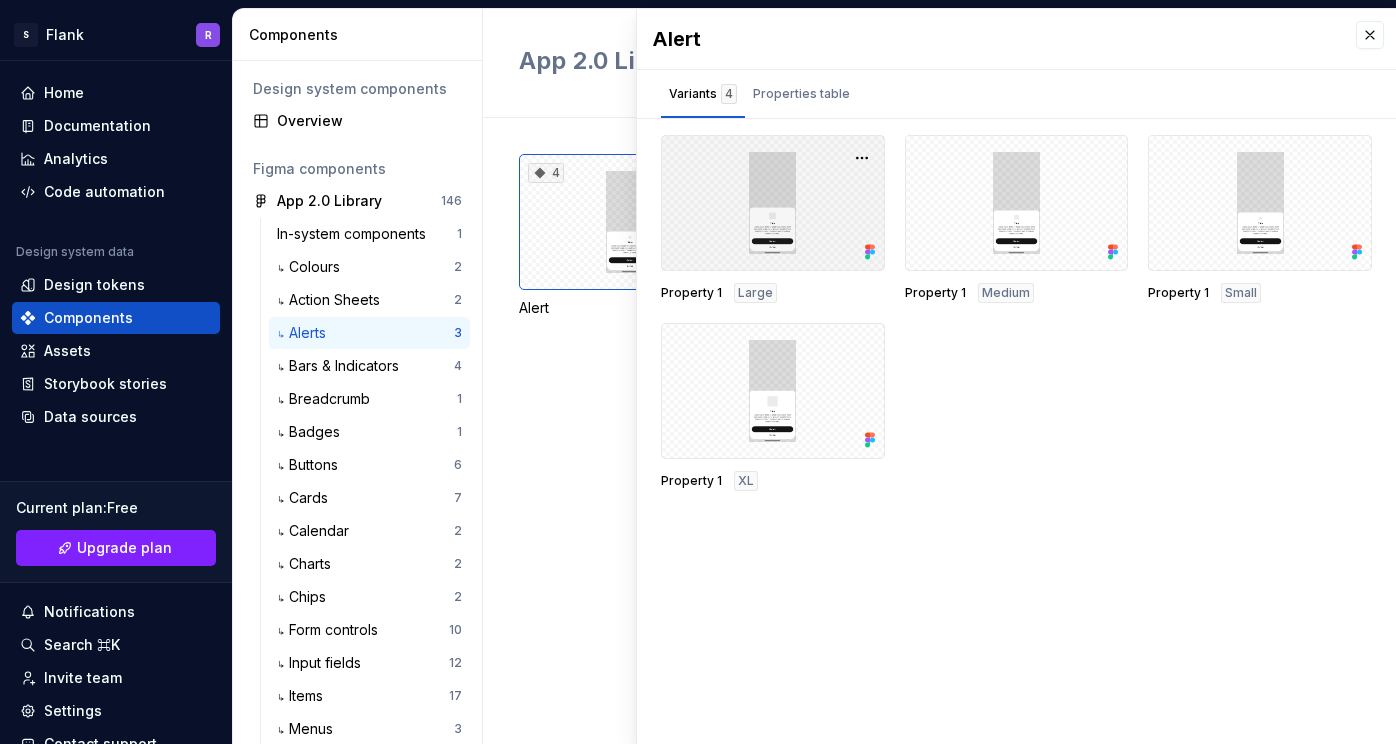 click at bounding box center (773, 203) 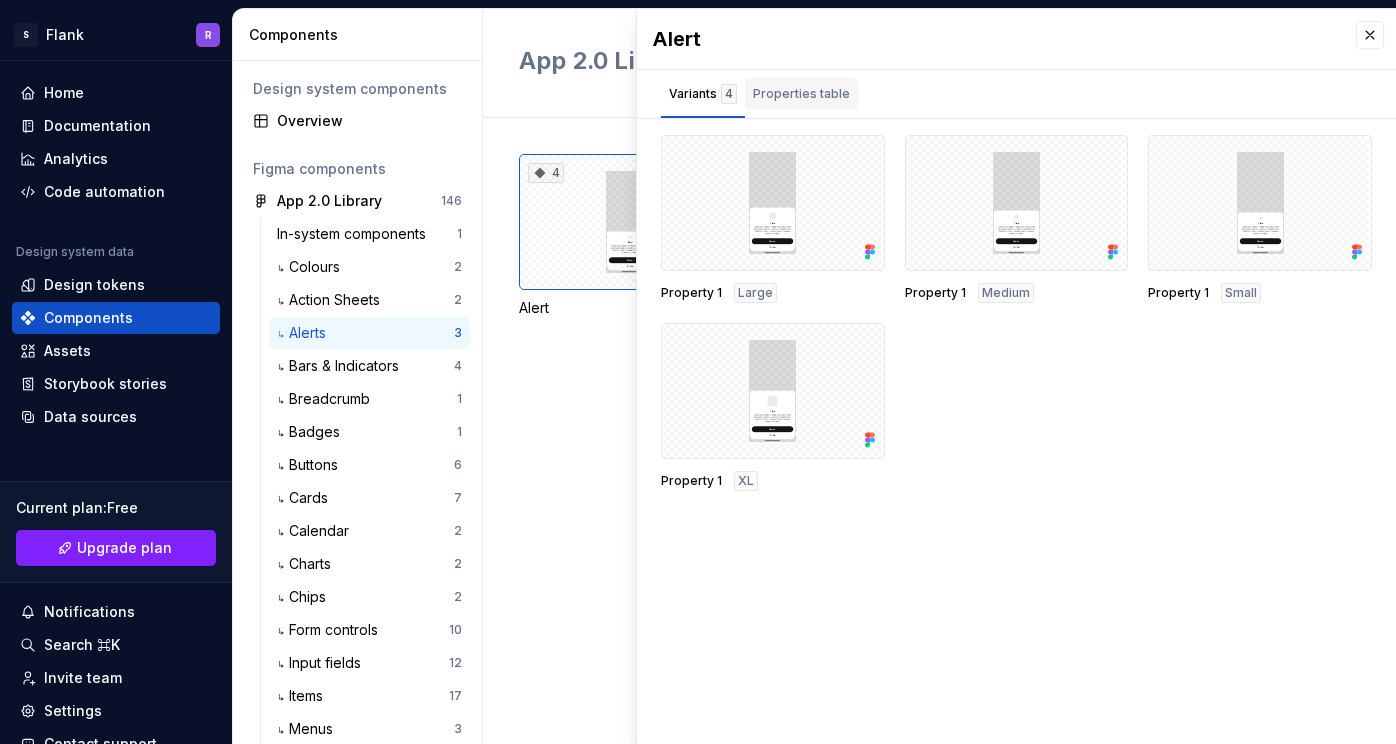 click on "Properties table" at bounding box center [801, 94] 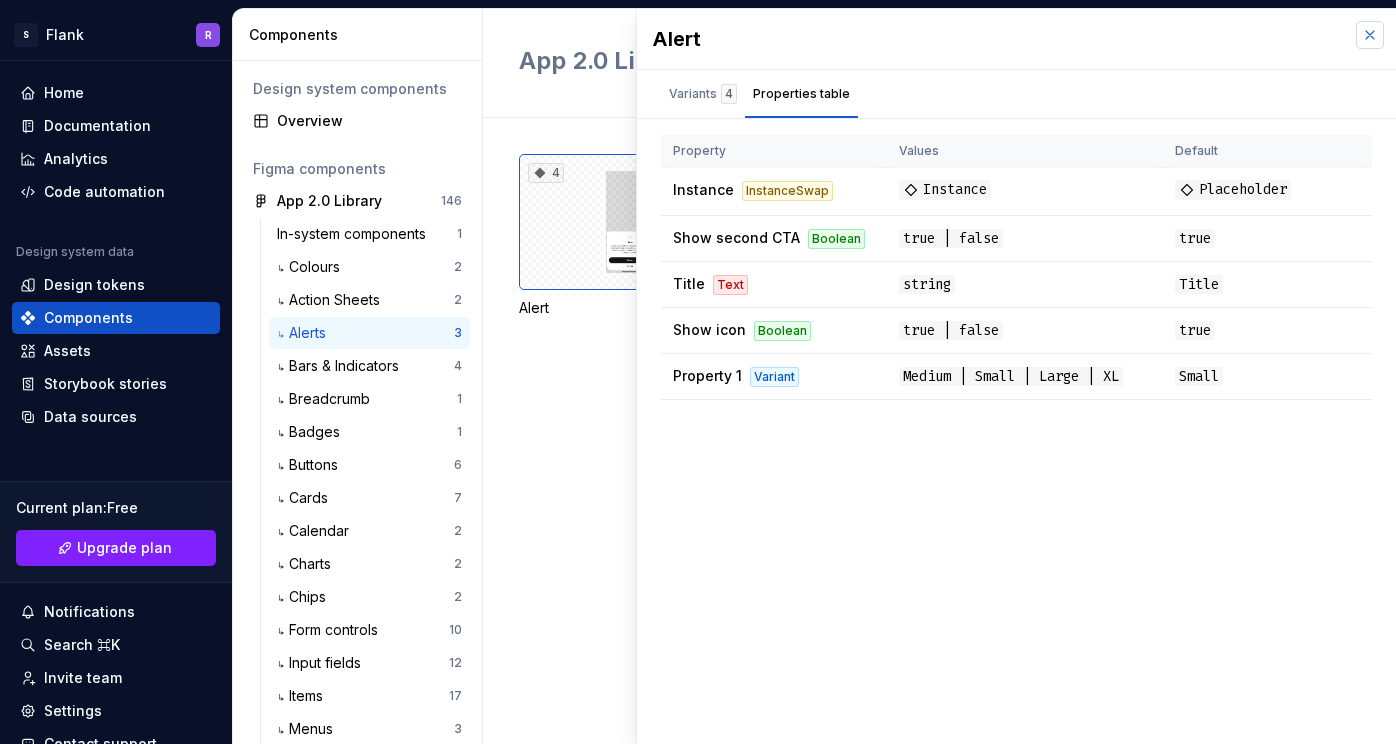 click at bounding box center (1370, 35) 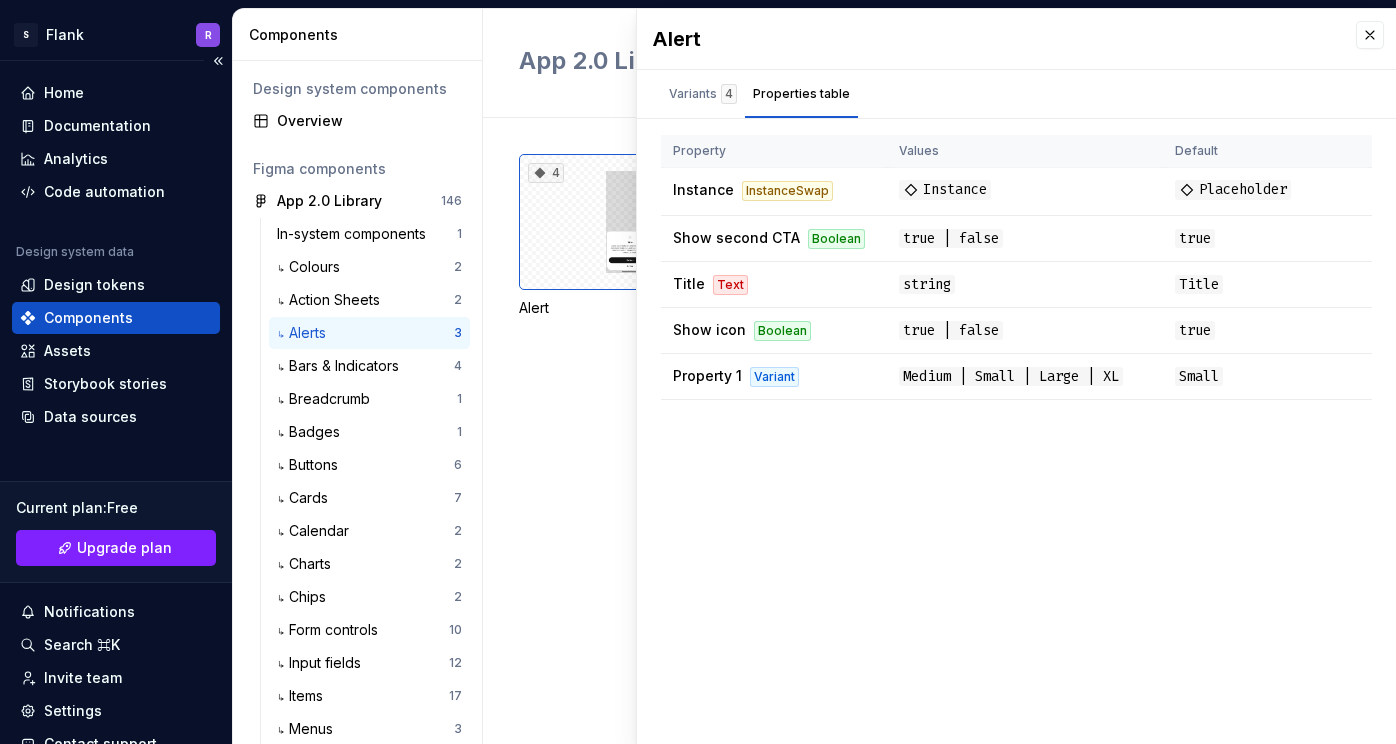 click on "Home Documentation Analytics Code automation" at bounding box center (116, 142) 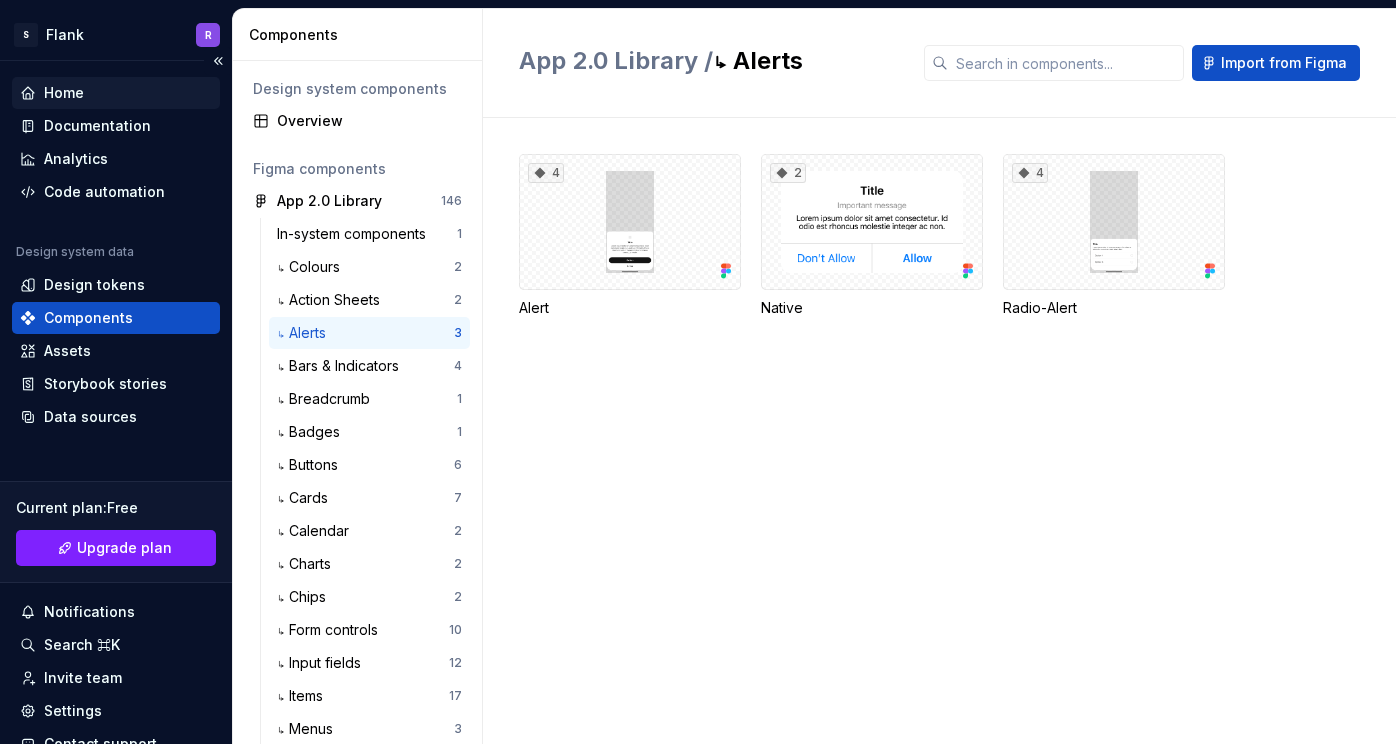 click on "Home" at bounding box center (116, 93) 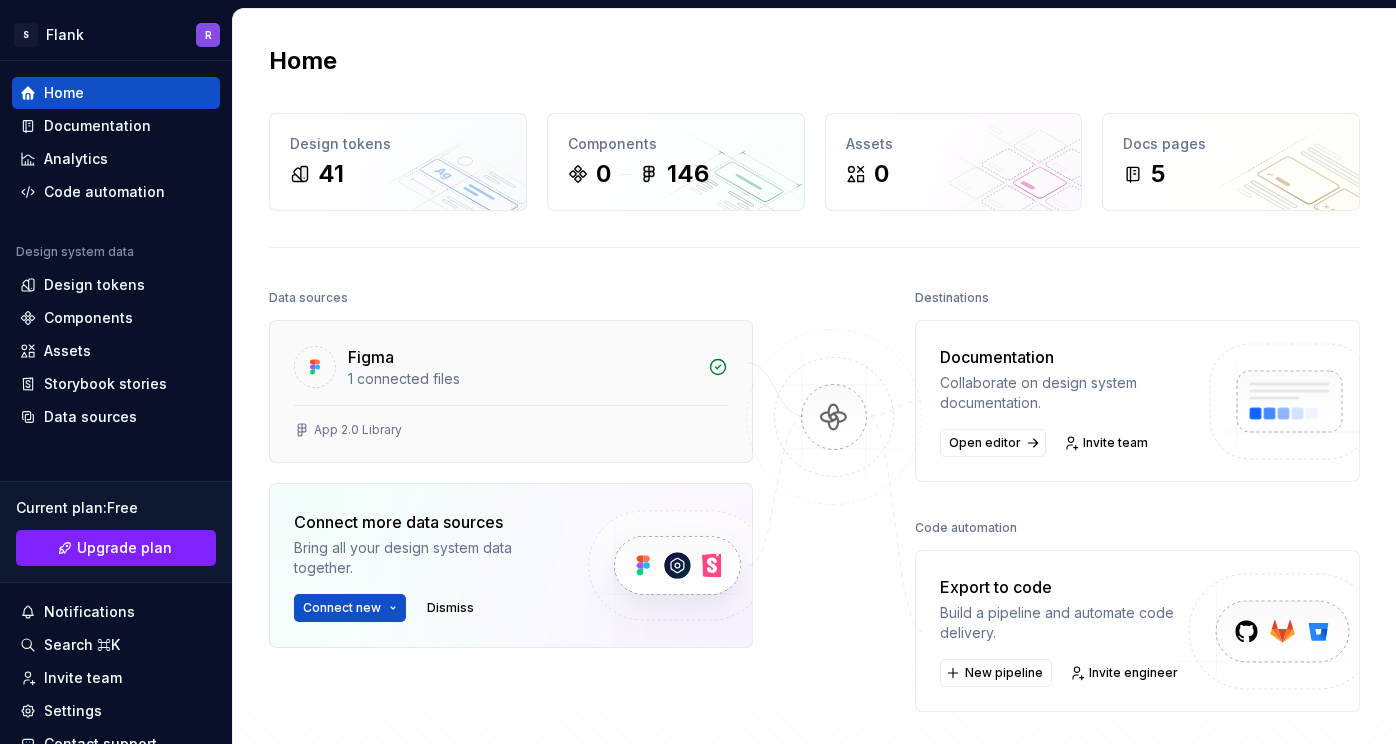 click on "Figma" at bounding box center (522, 357) 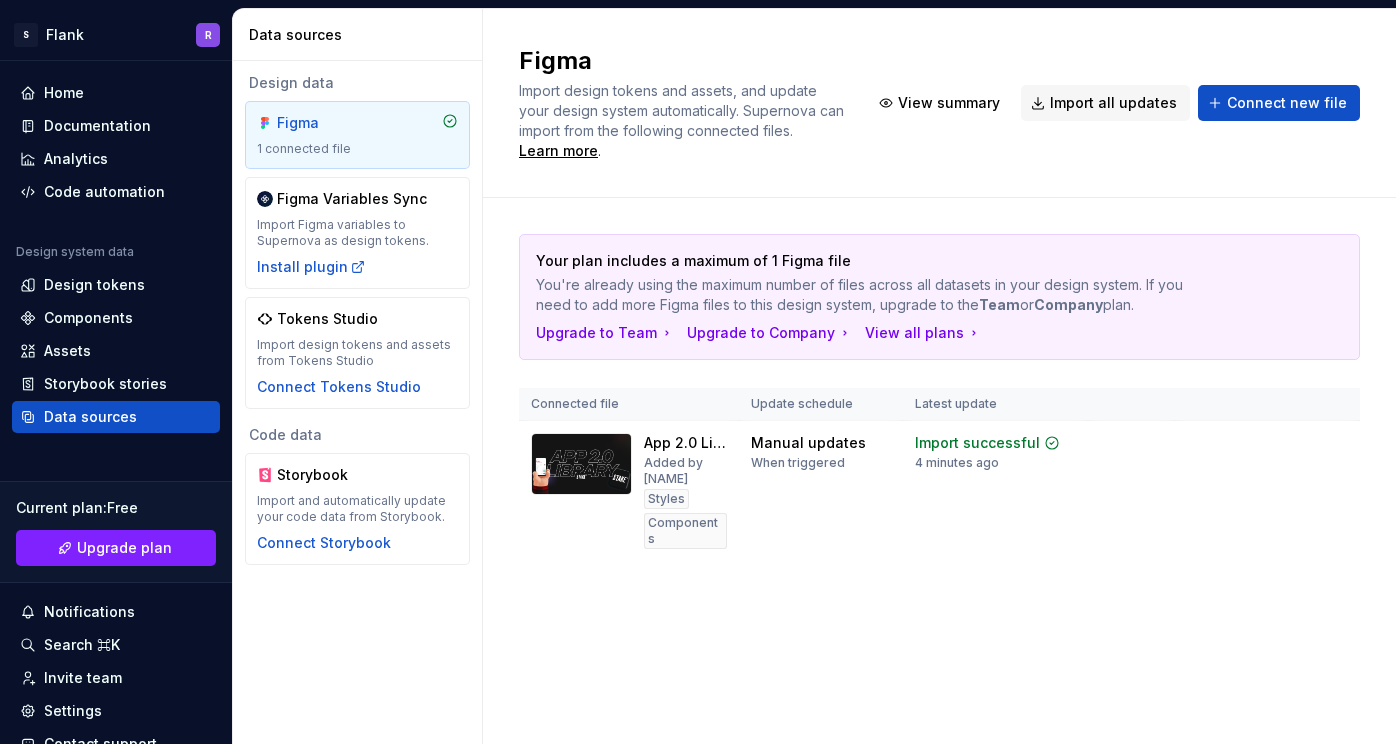 click on "1 connected file" at bounding box center [357, 149] 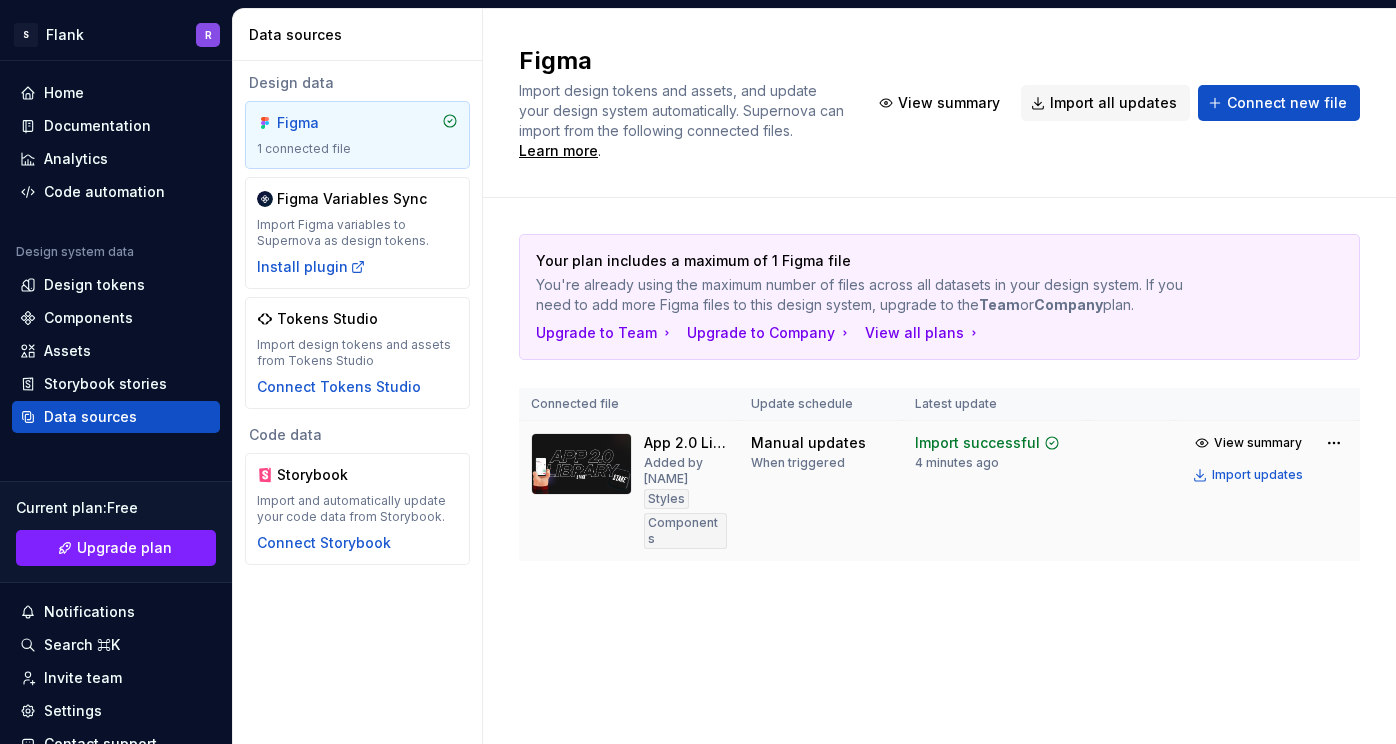 click on "Manual updates" at bounding box center [808, 443] 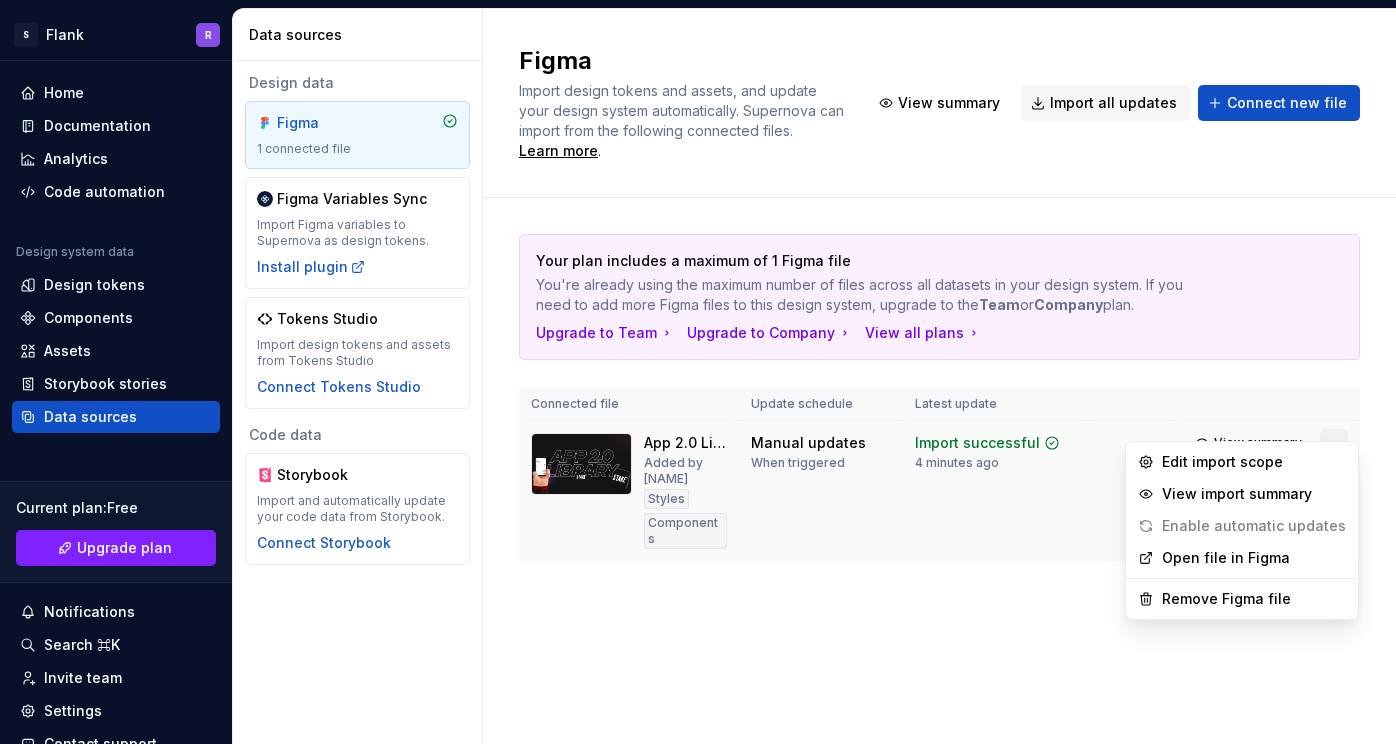 click on "S Flank R Home Documentation Analytics Code automation Design system data Design tokens Components Assets Storybook stories Data sources Current plan :  Free Upgrade plan Notifications Search ⌘K Invite team Settings Contact support Help Data sources Design data Figma 1 connected file Figma Variables Sync Import Figma variables to Supernova as design tokens. Install plugin Tokens Studio Import design tokens and assets from Tokens Studio Connect Tokens Studio Code data Storybook Import and automatically update your code data from Storybook. Connect Storybook Figma Import design tokens and assets, and update your design system automatically. Supernova can import from the following connected files.   Learn more . View summary Import all updates Connect new file Your plan includes a maximum of 1 Figma file You're already using the maximum number of files across all datasets in your design system. If you need to add more Figma files to this design system, upgrade to the  Team  or  Company  plan. Upgrade to Team" at bounding box center [698, 372] 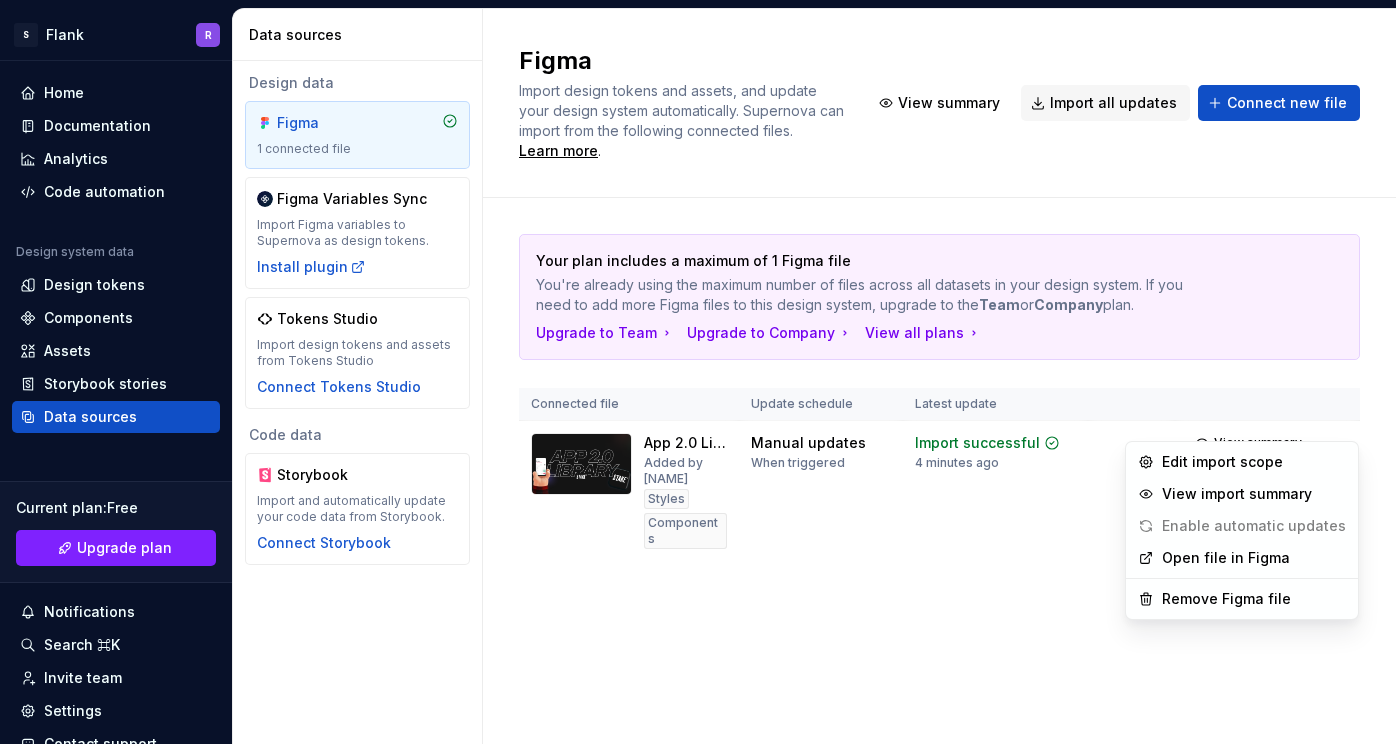 click on "S Flank R Home Documentation Analytics Code automation Design system data Design tokens Components Assets Storybook stories Data sources Current plan :  Free Upgrade plan Notifications Search ⌘K Invite team Settings Contact support Help Data sources Design data Figma 1 connected file Figma Variables Sync Import Figma variables to Supernova as design tokens. Install plugin Tokens Studio Import design tokens and assets from Tokens Studio Connect Tokens Studio Code data Storybook Import and automatically update your code data from Storybook. Connect Storybook Figma Import design tokens and assets, and update your design system automatically. Supernova can import from the following connected files.   Learn more . View summary Import all updates Connect new file Your plan includes a maximum of 1 Figma file You're already using the maximum number of files across all datasets in your design system. If you need to add more Figma files to this design system, upgrade to the  Team  or  Company  plan. Upgrade to Team" at bounding box center [698, 372] 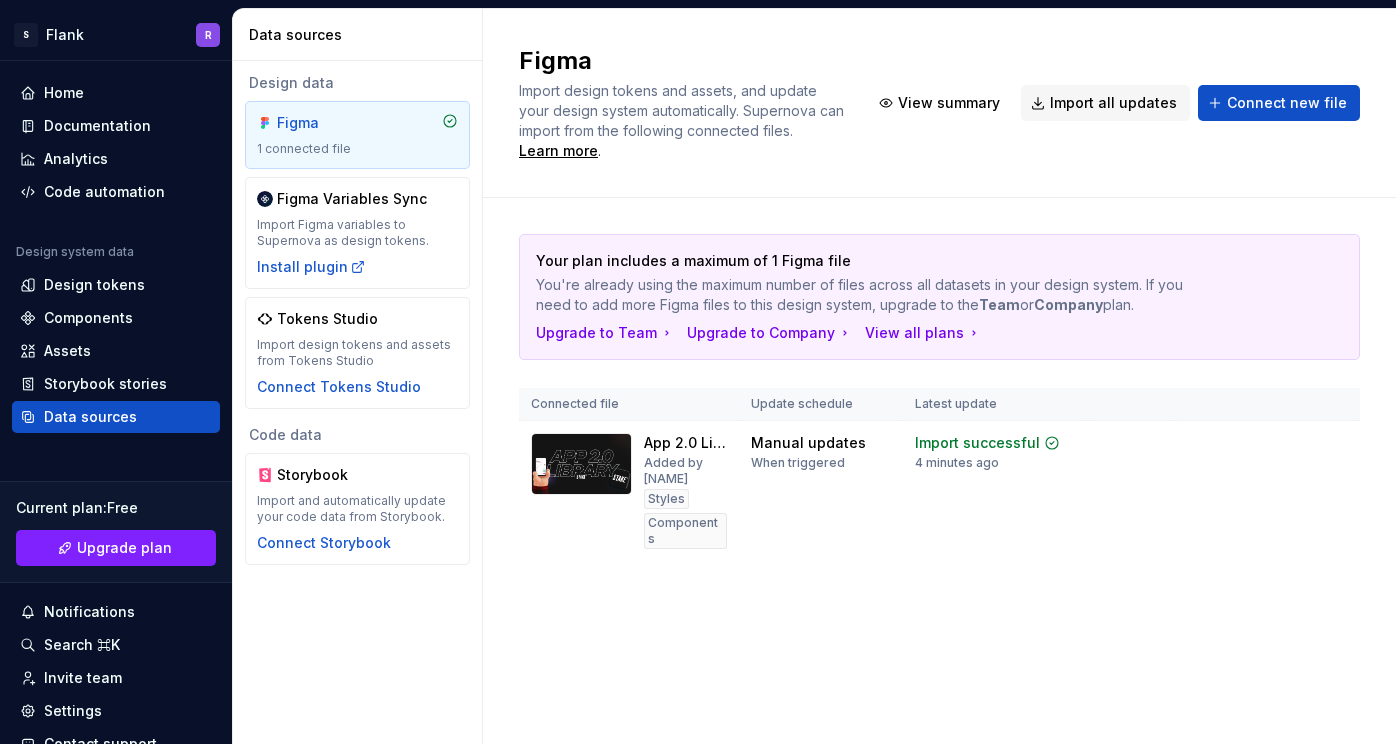 click on "Added by [NAME]" at bounding box center [939, 417] 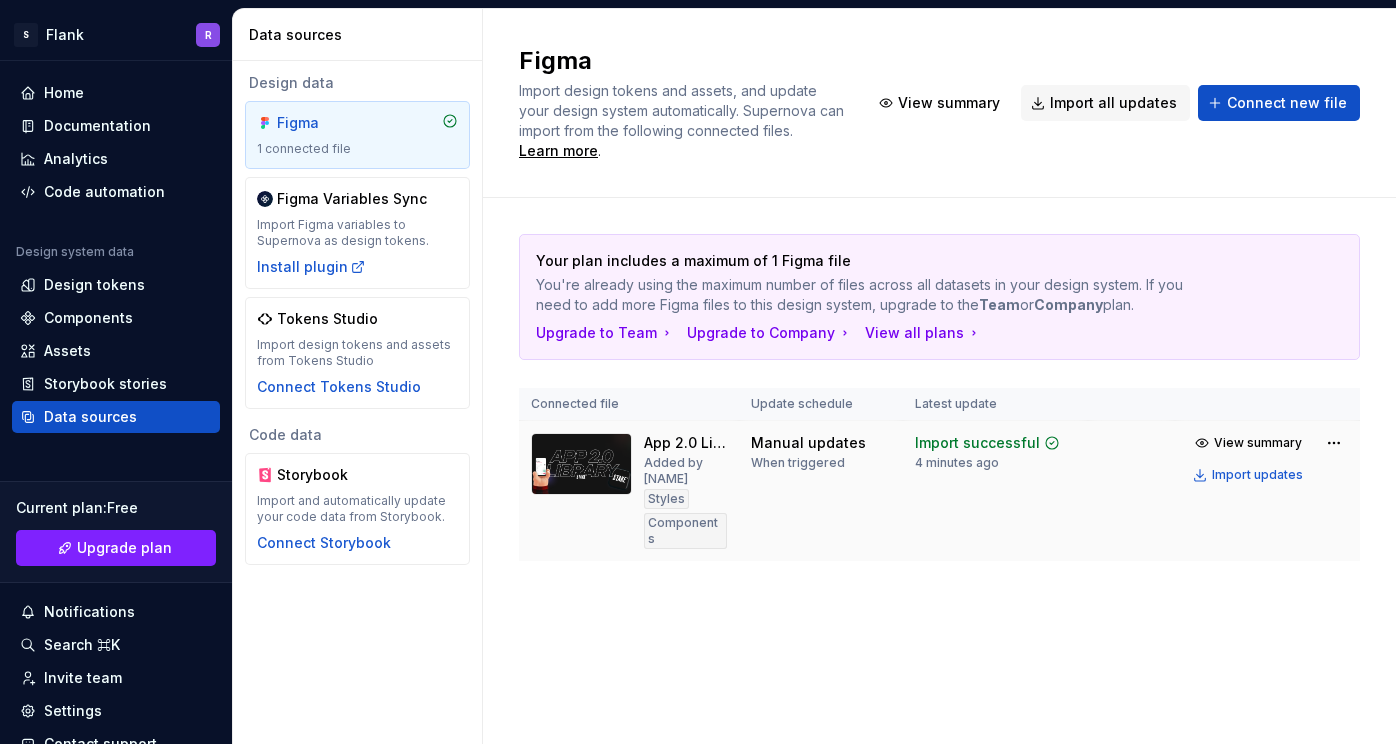 click on "When triggered" at bounding box center [798, 463] 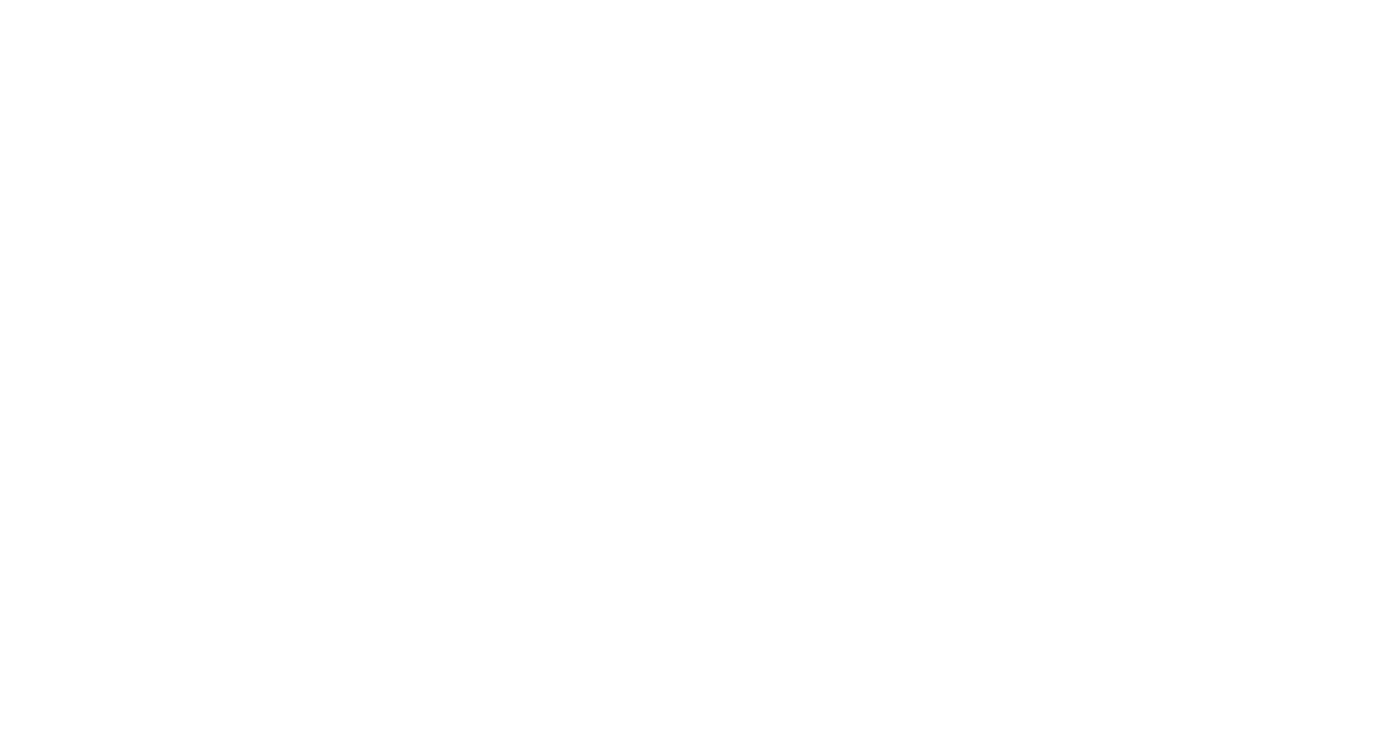 scroll, scrollTop: 0, scrollLeft: 0, axis: both 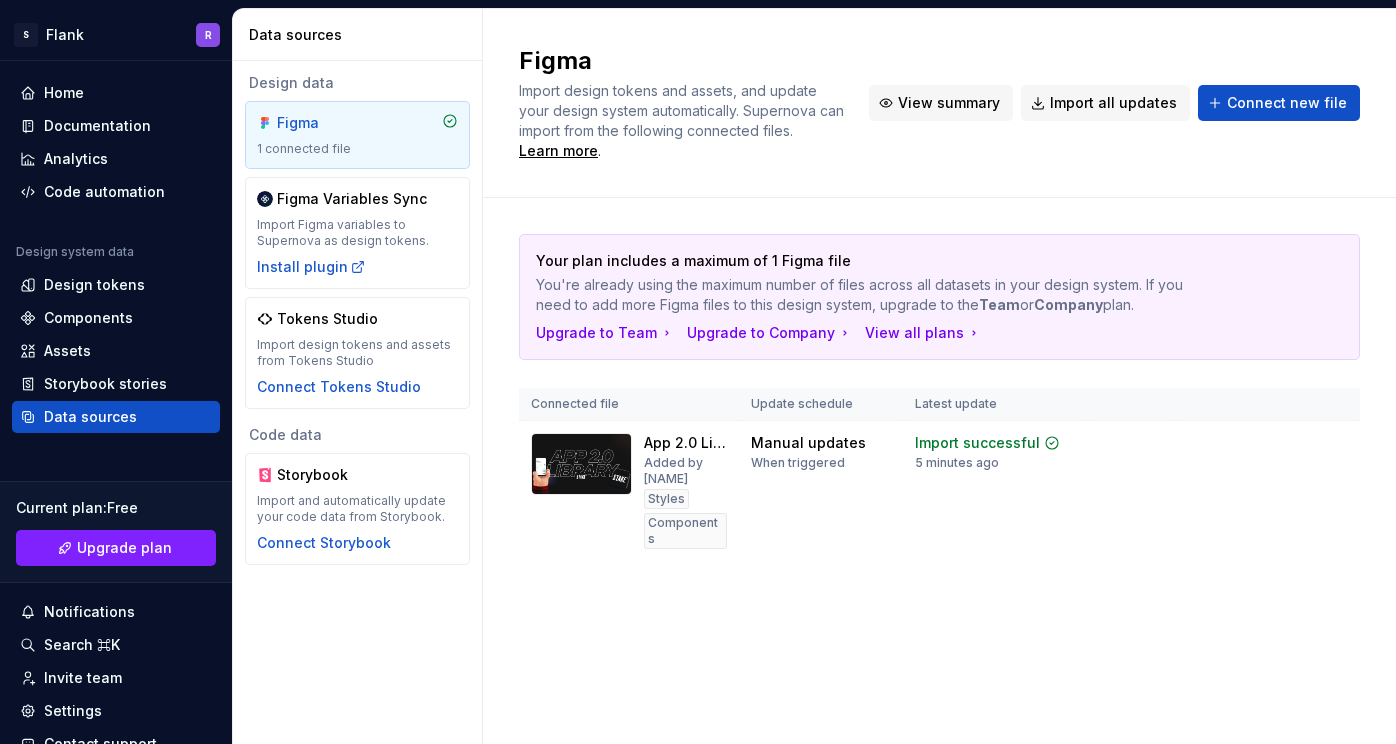 click on "View summary" at bounding box center [949, 103] 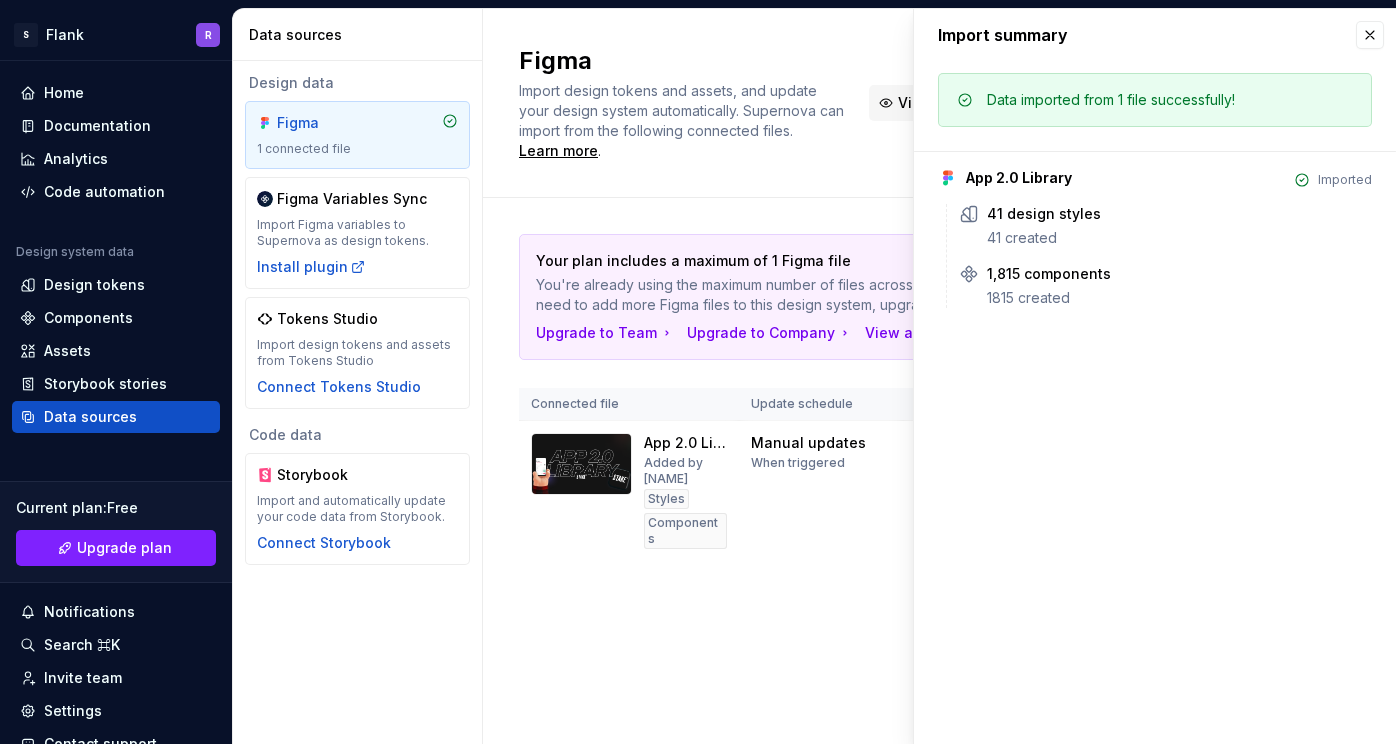 click at bounding box center [965, 100] 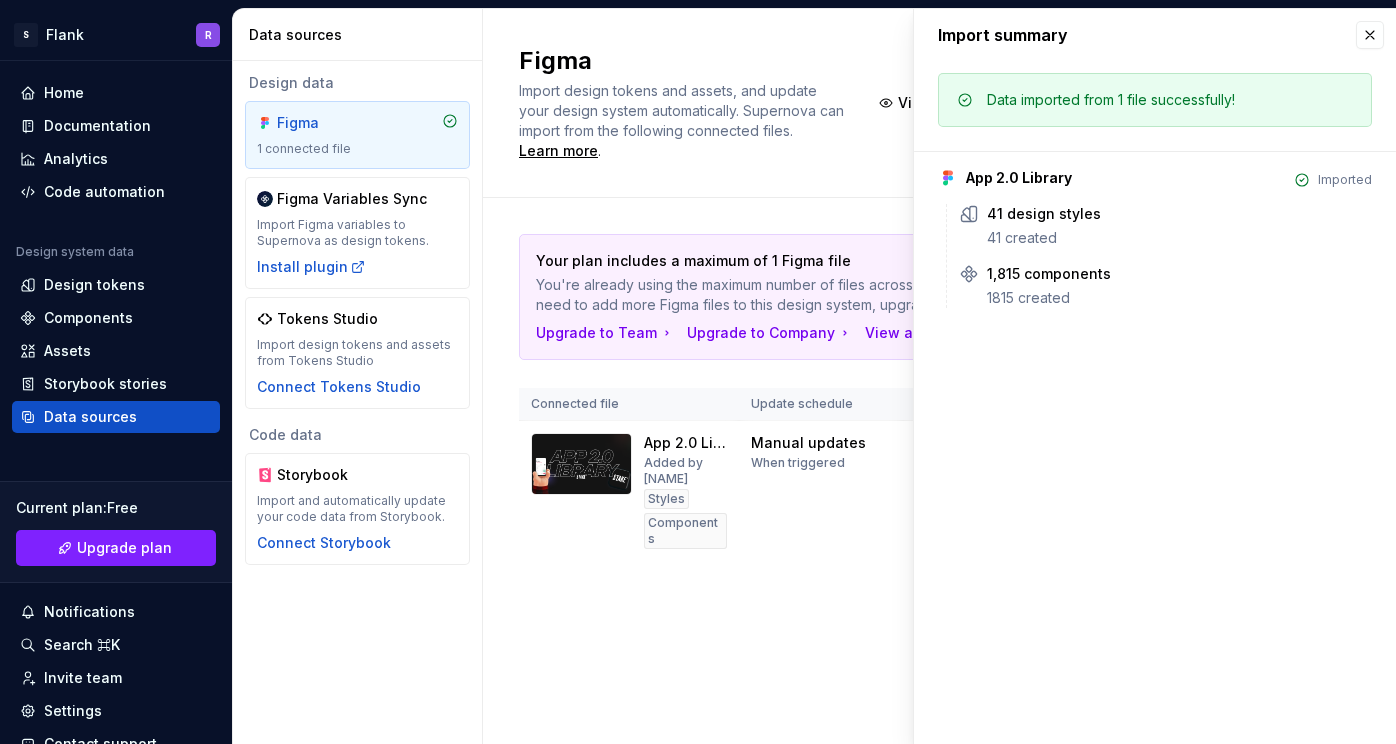 click on "Import design tokens and assets, and update your design system automatically. Supernova can import from the following connected files." at bounding box center [683, 110] 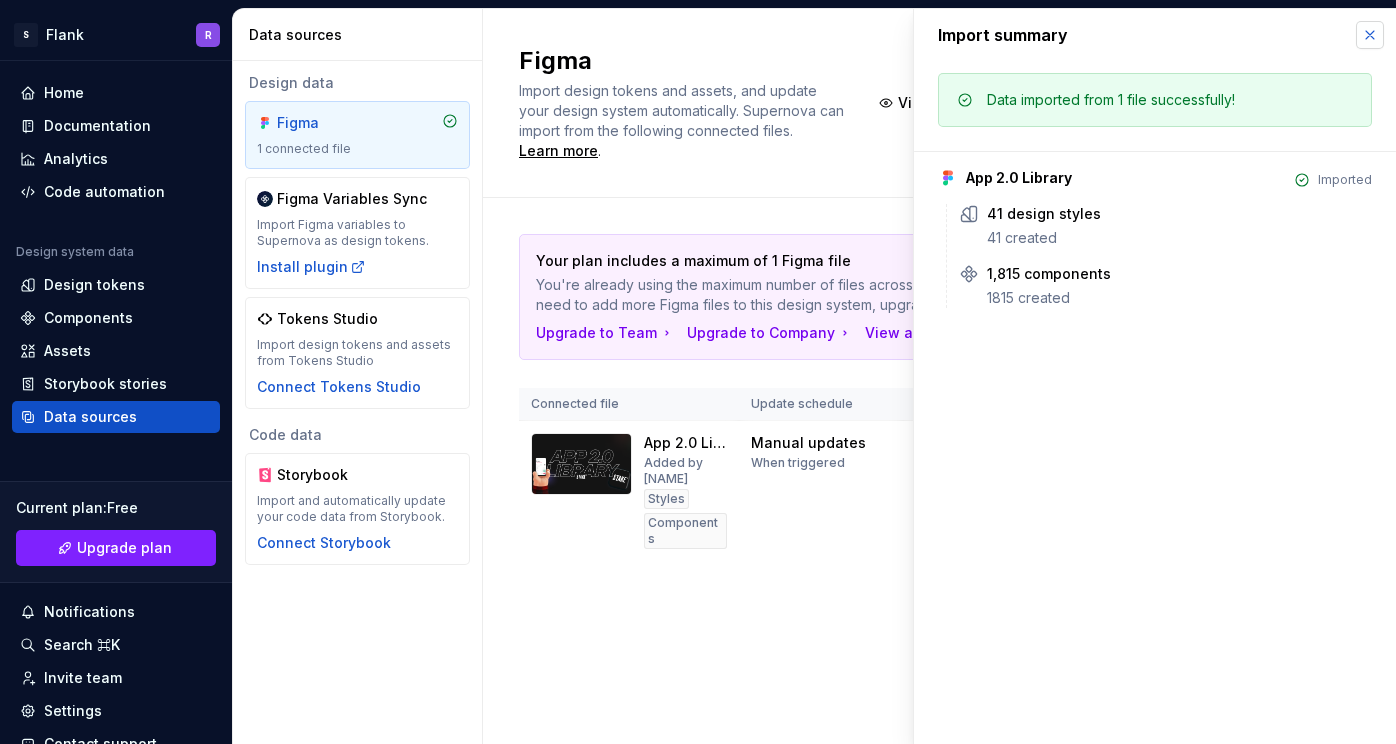 click at bounding box center [1370, 35] 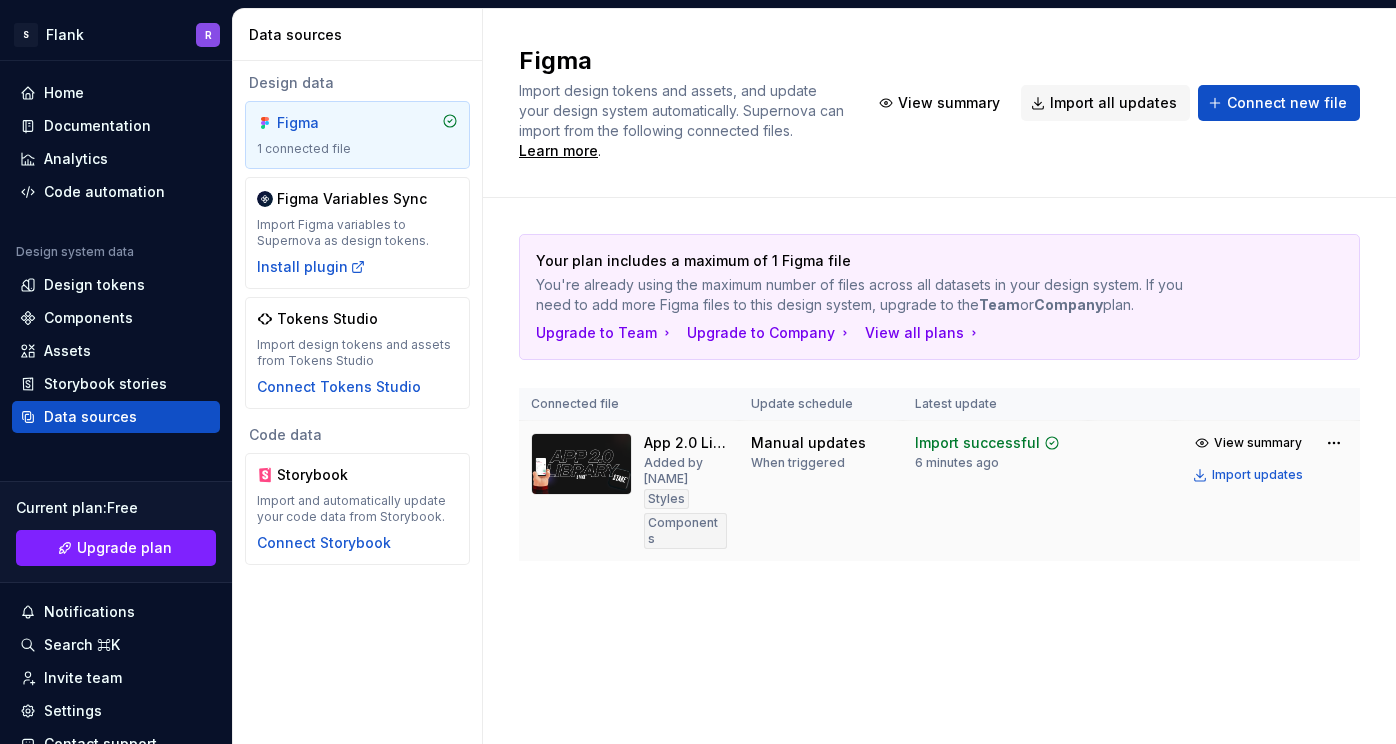 click on "Manual updates When triggered" at bounding box center (821, 491) 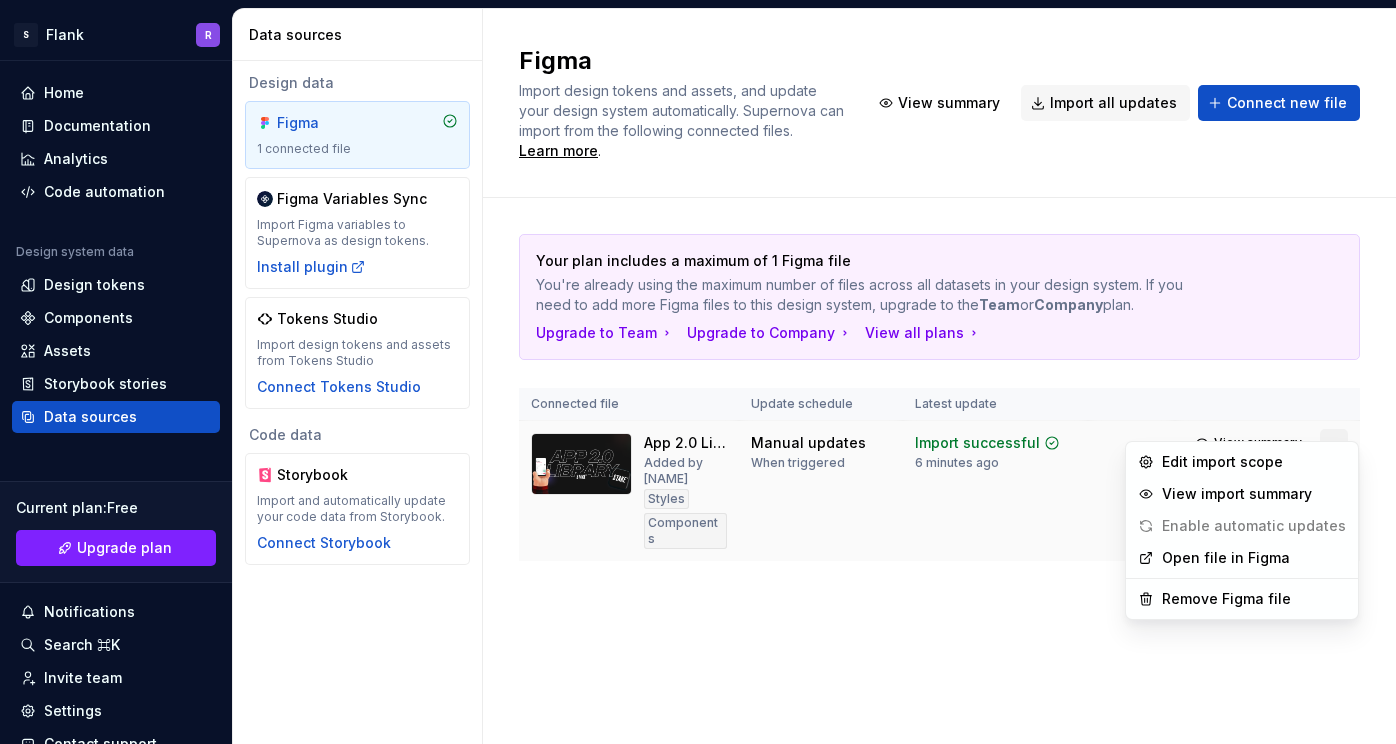 click on "S Flank R Home Documentation Analytics Code automation Design system data Design tokens Components Assets Storybook stories Data sources Current plan :  Free Upgrade plan Notifications Search ⌘K Invite team Settings Contact support Help Data sources Design data Figma 1 connected file Figma Variables Sync Import Figma variables to Supernova as design tokens. Install plugin Tokens Studio Import design tokens and assets from Tokens Studio Connect Tokens Studio Code data Storybook Import and automatically update your code data from Storybook. Connect Storybook Figma Import design tokens and assets, and update your design system automatically. Supernova can import from the following connected files.   Learn more . View summary Import all updates Connect new file Your plan includes a maximum of 1 Figma file You're already using the maximum number of files across all datasets in your design system. If you need to add more Figma files to this design system, upgrade to the  Team  or  Company  plan. Upgrade to Team" at bounding box center (698, 372) 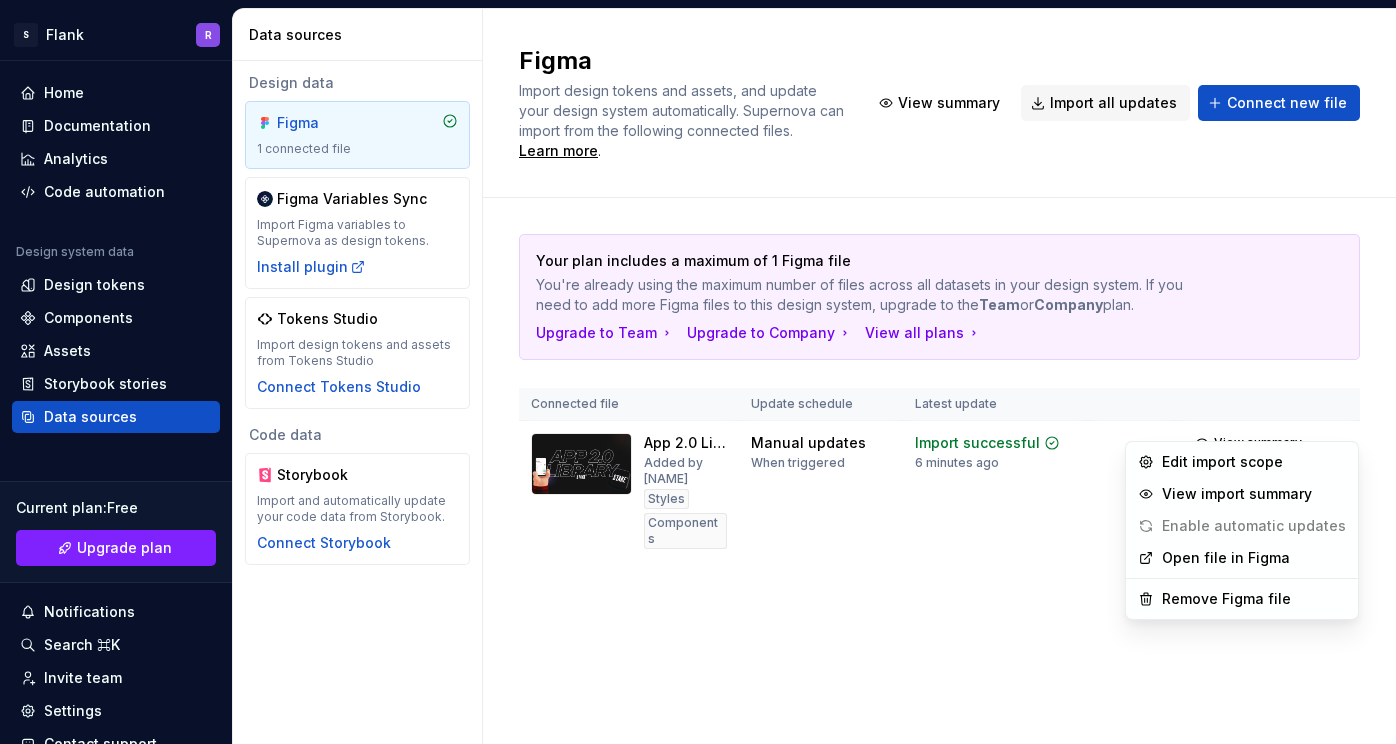 click on "S Flank R Home Documentation Analytics Code automation Design system data Design tokens Components Assets Storybook stories Data sources Current plan :  Free Upgrade plan Notifications Search ⌘K Invite team Settings Contact support Help Data sources Design data Figma 1 connected file Figma Variables Sync Import Figma variables to Supernova as design tokens. Install plugin Tokens Studio Import design tokens and assets from Tokens Studio Connect Tokens Studio Code data Storybook Import and automatically update your code data from Storybook. Connect Storybook Figma Import design tokens and assets, and update your design system automatically. Supernova can import from the following connected files.   Learn more . View summary Import all updates Connect new file Your plan includes a maximum of 1 Figma file You're already using the maximum number of files across all datasets in your design system. If you need to add more Figma files to this design system, upgrade to the  Team  or  Company  plan. Upgrade to Team" at bounding box center [698, 372] 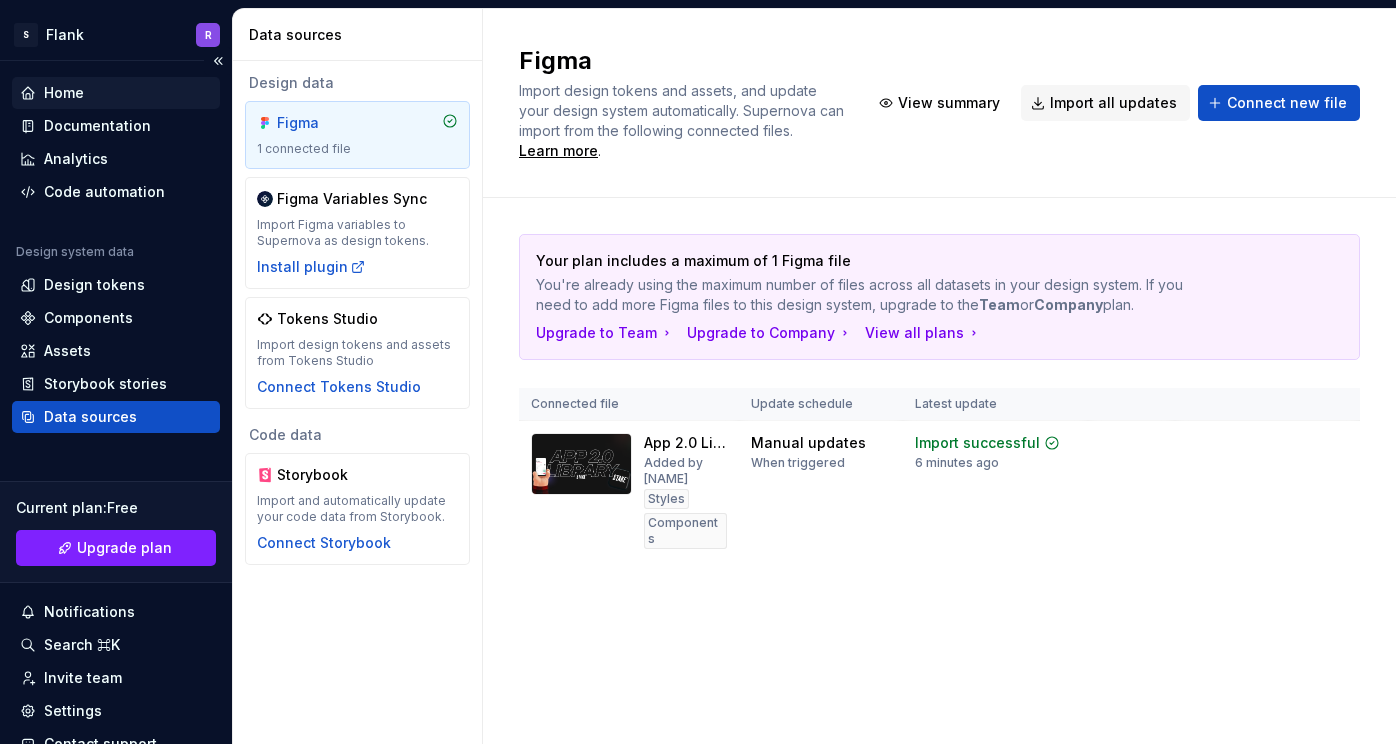 click on "Home" at bounding box center [116, 93] 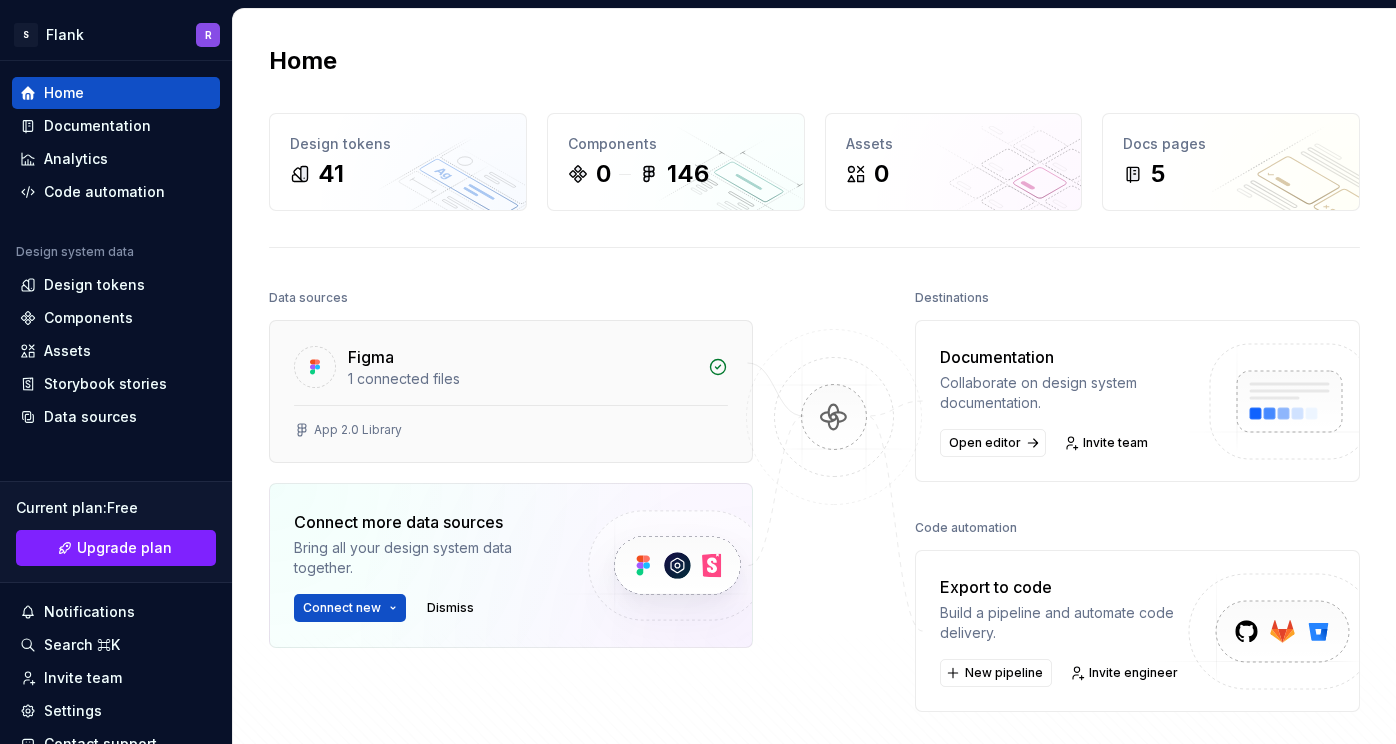 click on "App 2.0 Library" at bounding box center [511, 430] 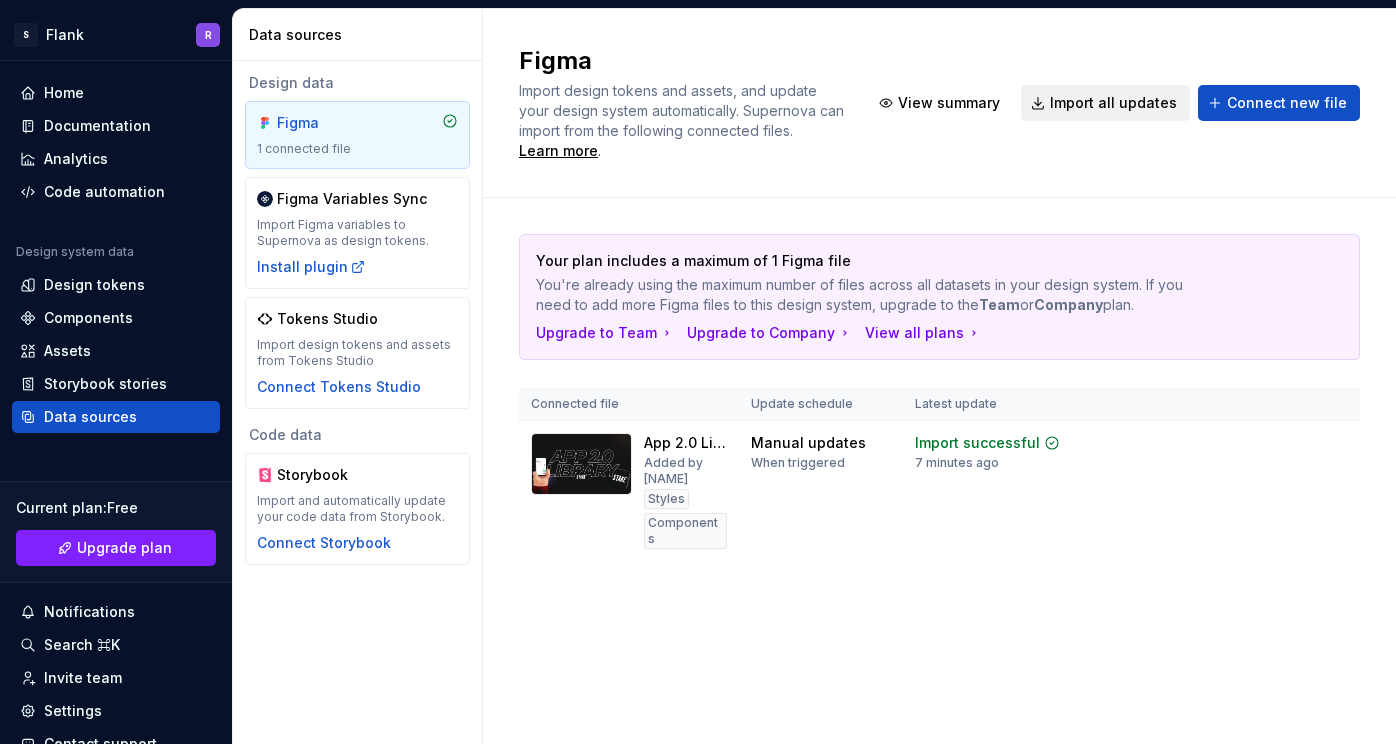 click on "Import all updates" at bounding box center [1105, 103] 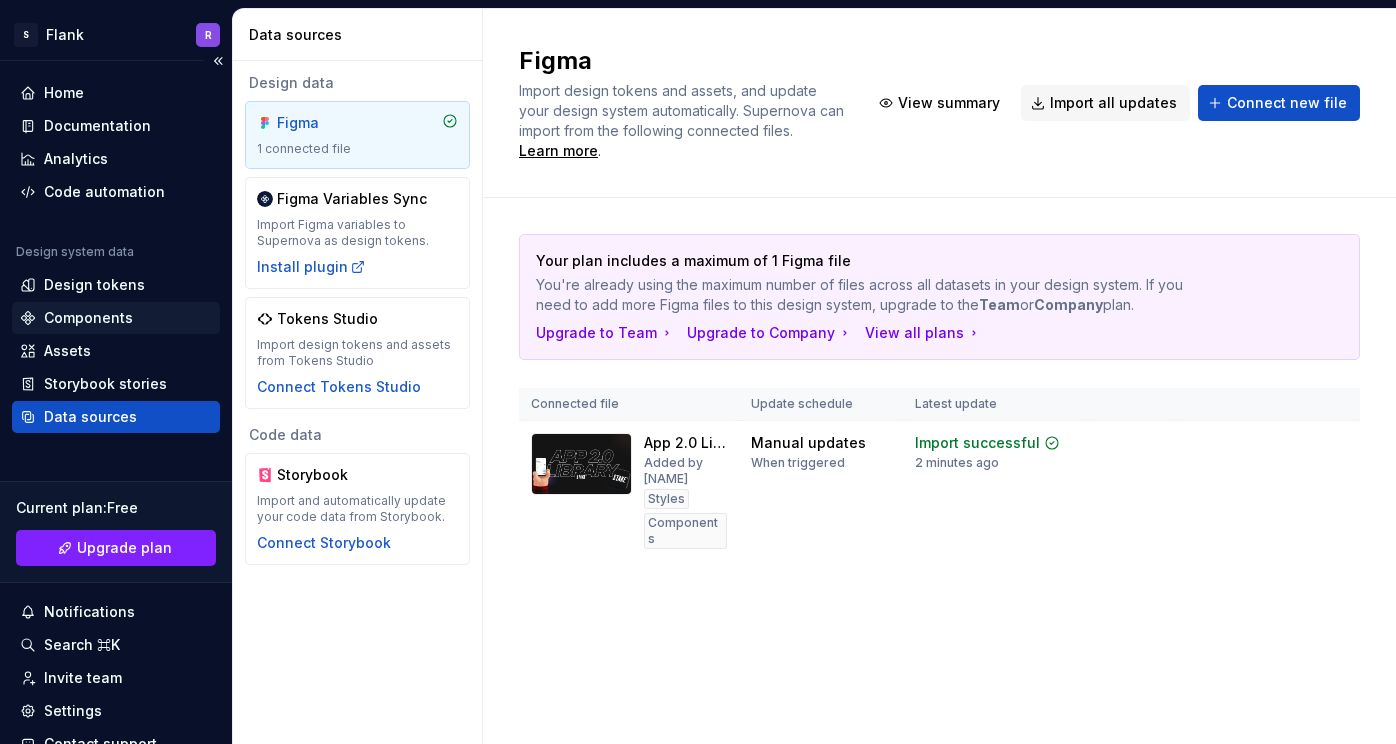 click on "Components" at bounding box center (88, 318) 